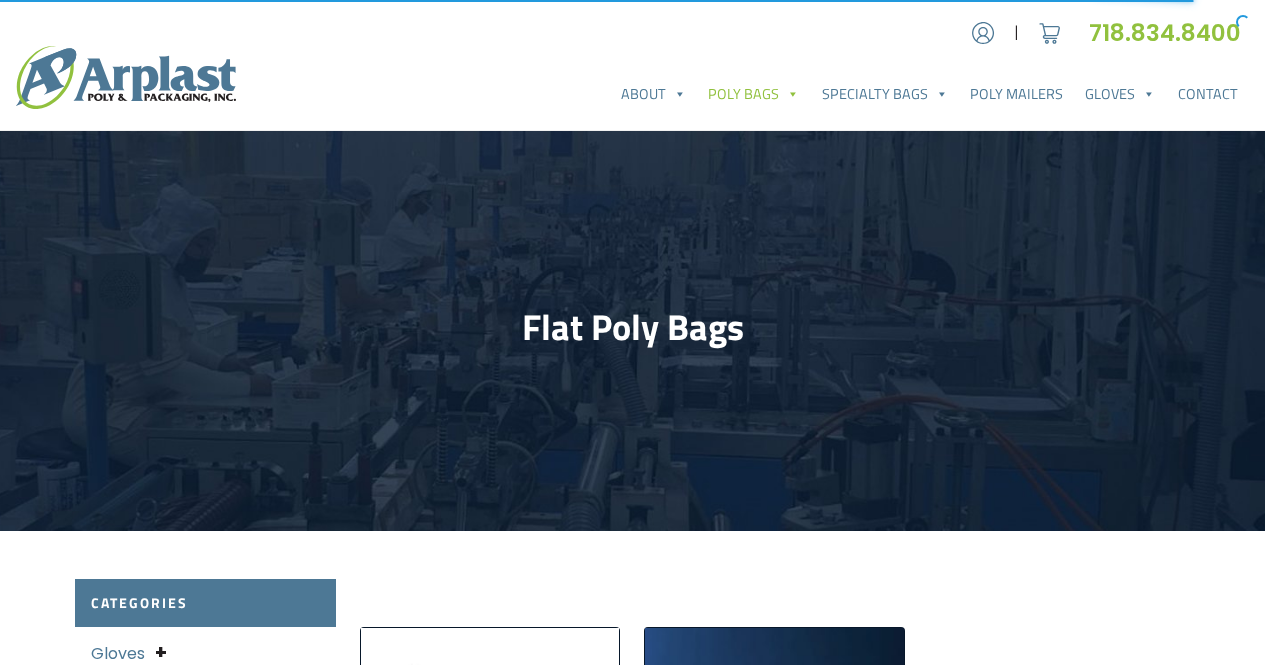 scroll, scrollTop: 0, scrollLeft: 0, axis: both 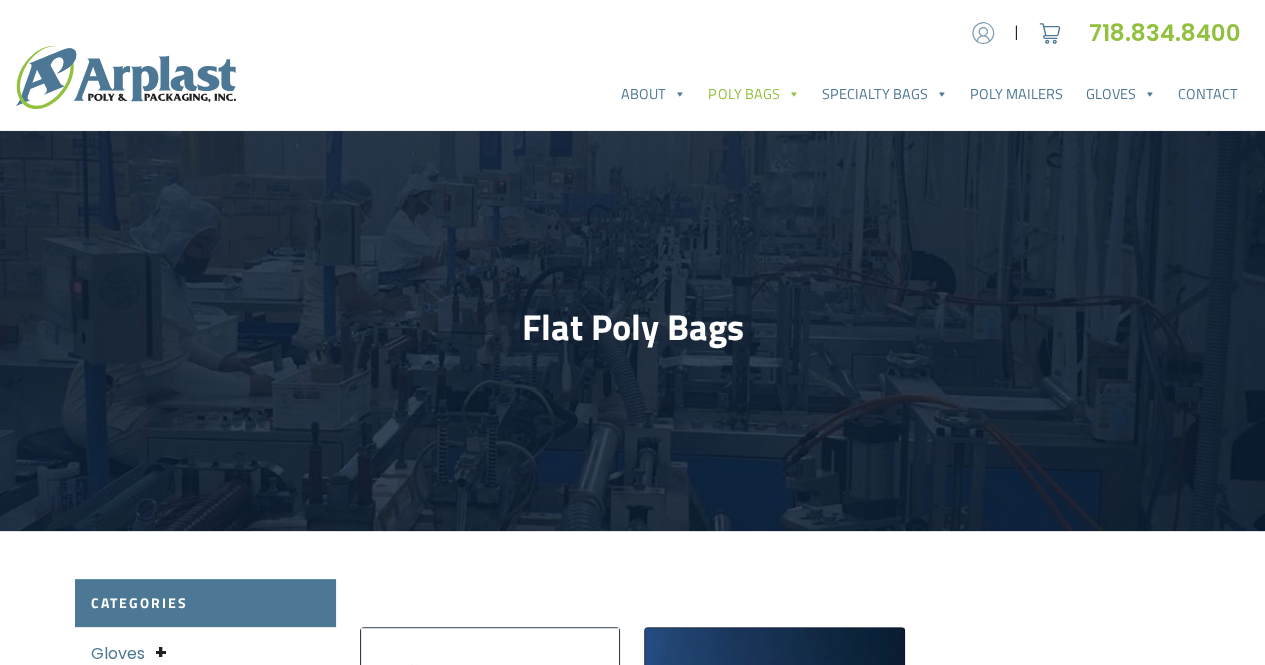 click at bounding box center [983, 33] 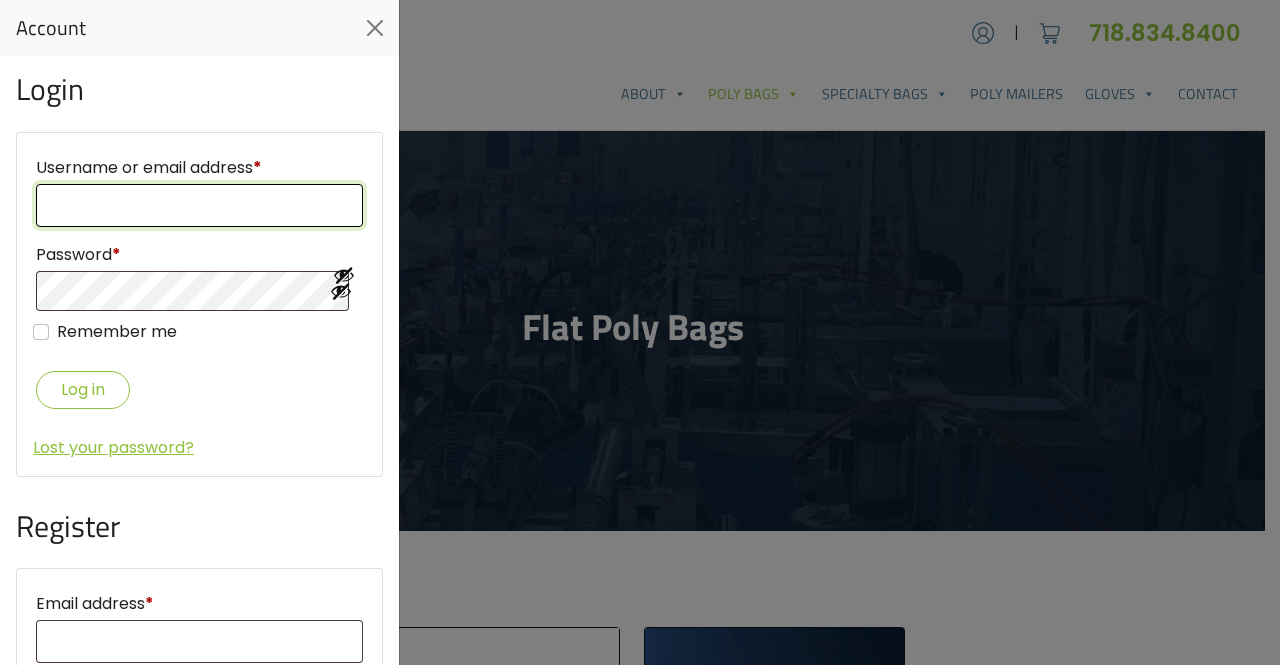 click on "Username or email address  *" at bounding box center (199, 205) 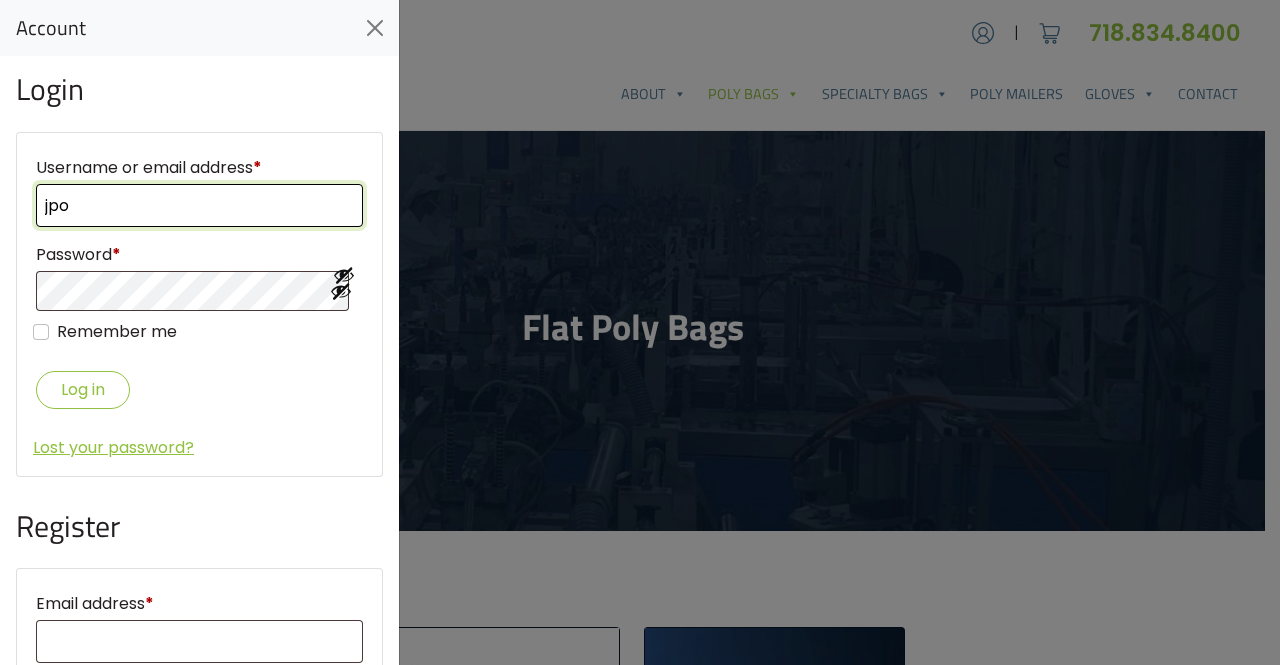 type on "jportorreal@liveonny.org" 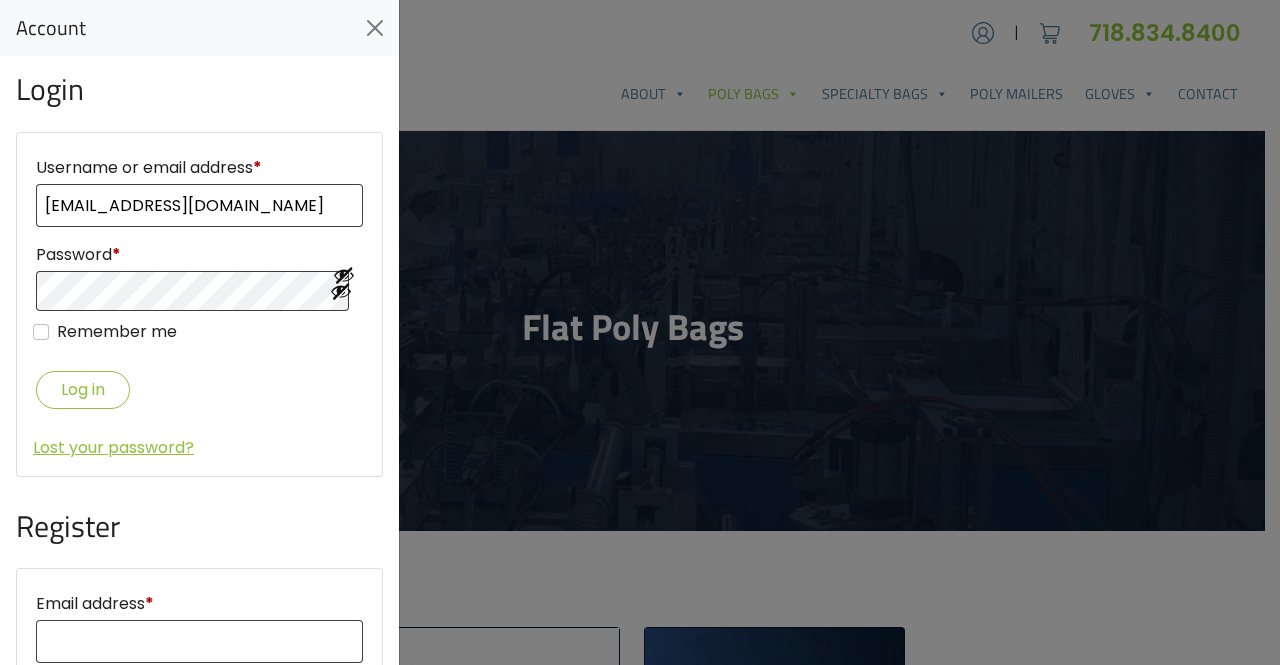 click at bounding box center [341, 291] 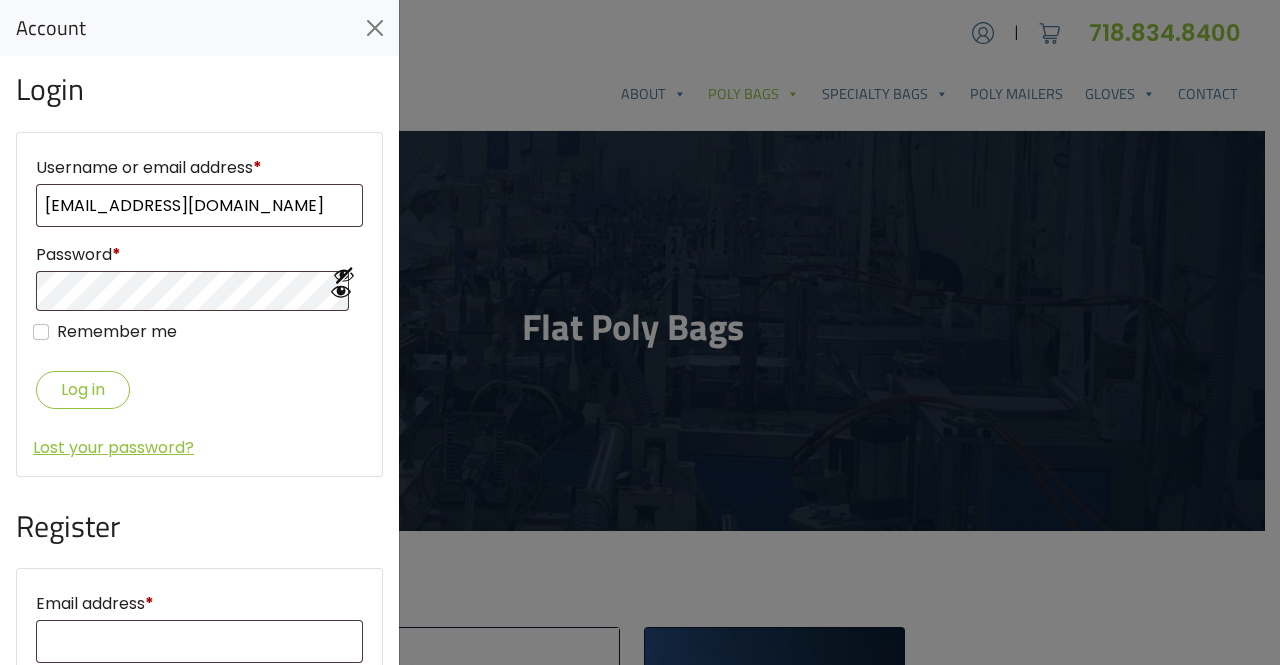 drag, startPoint x: 321, startPoint y: 293, endPoint x: 175, endPoint y: 342, distance: 154.00325 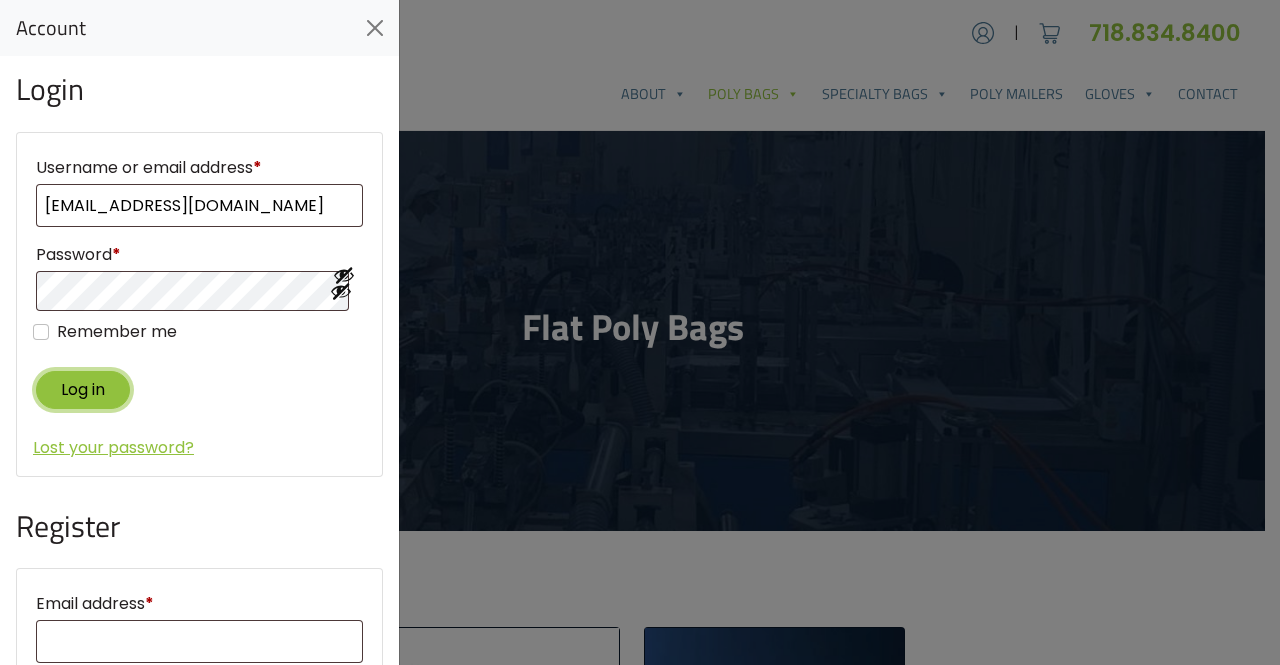click on "Log in" at bounding box center (83, 389) 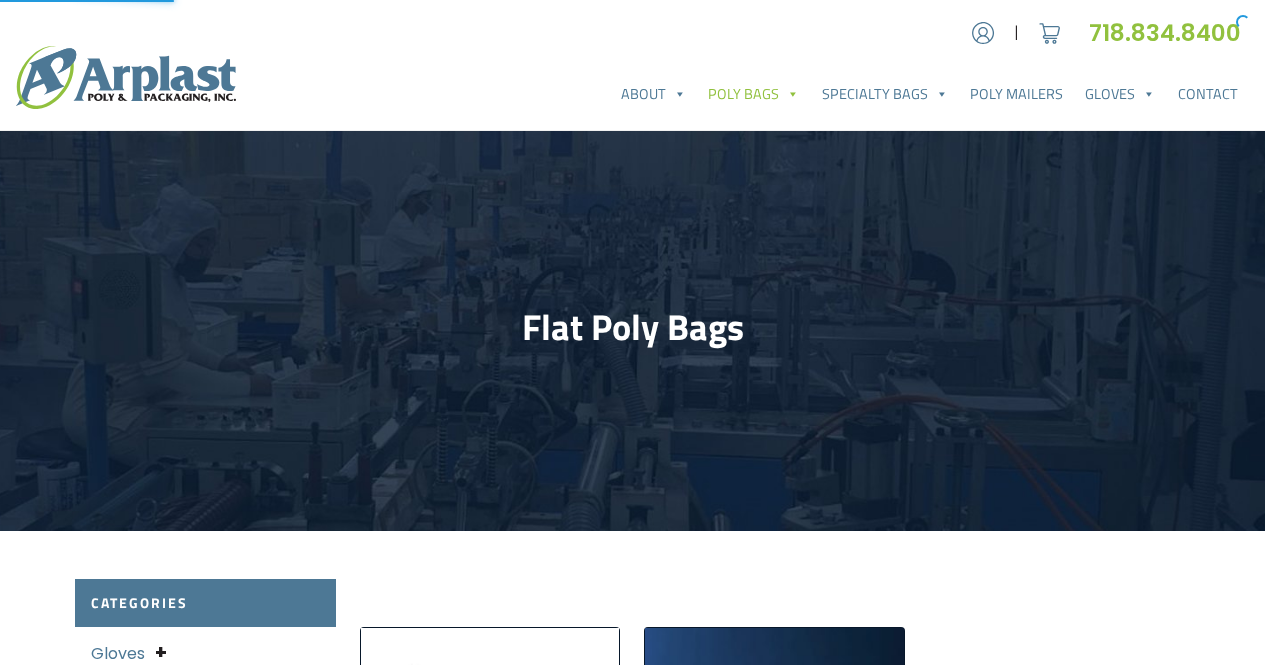 scroll, scrollTop: 0, scrollLeft: 0, axis: both 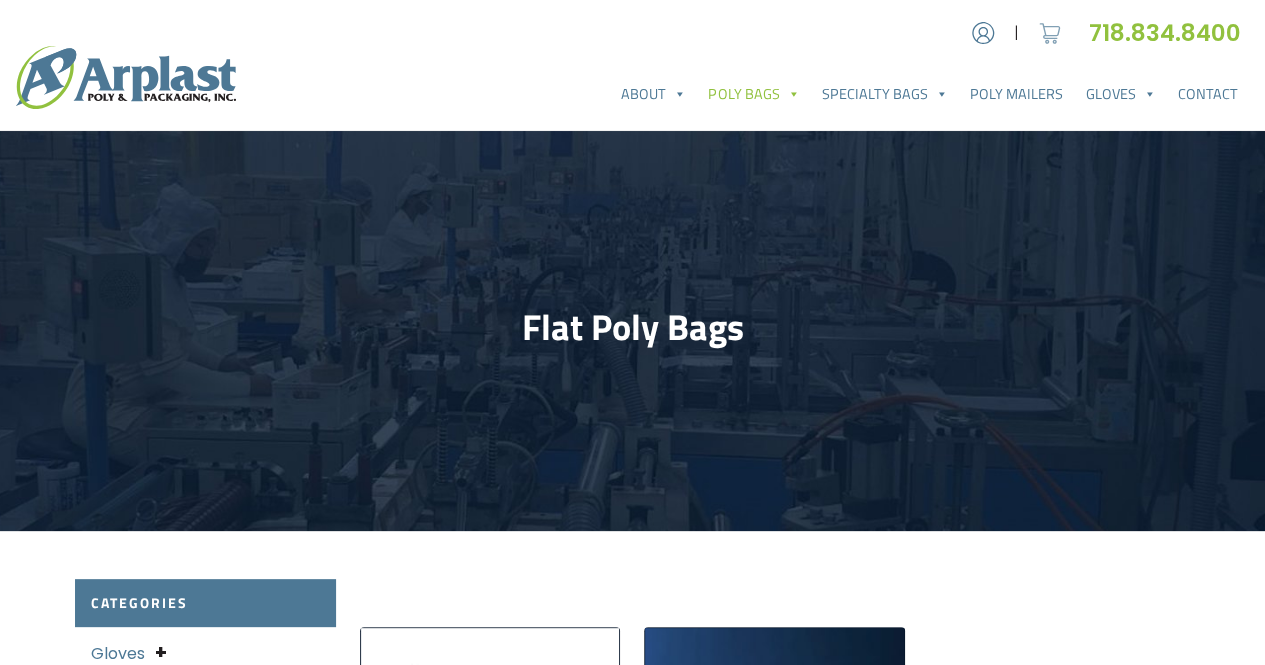 click at bounding box center (1050, 33) 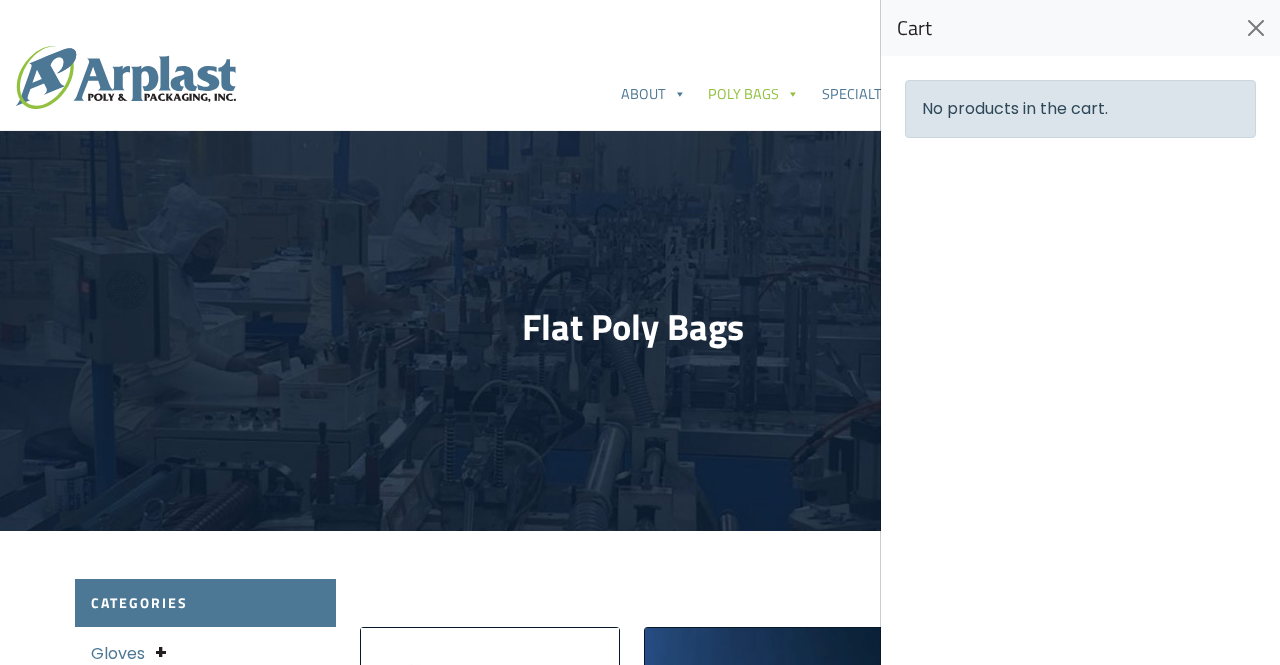 click at bounding box center [640, 332] 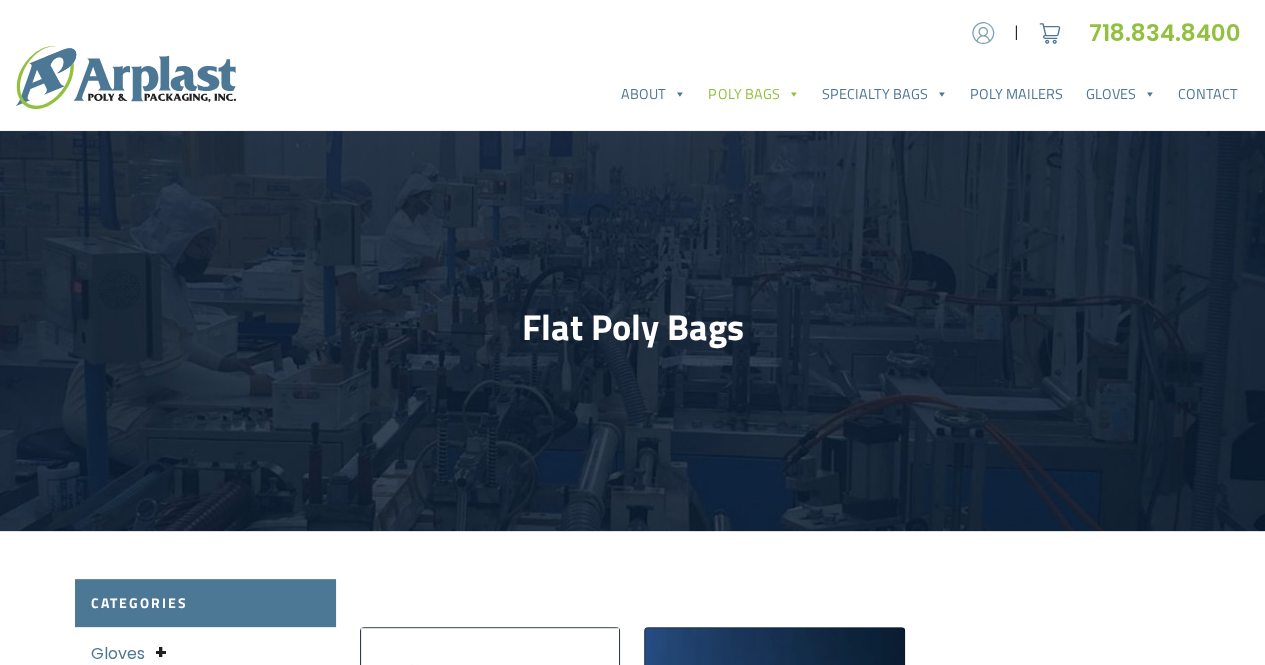 click at bounding box center [983, 33] 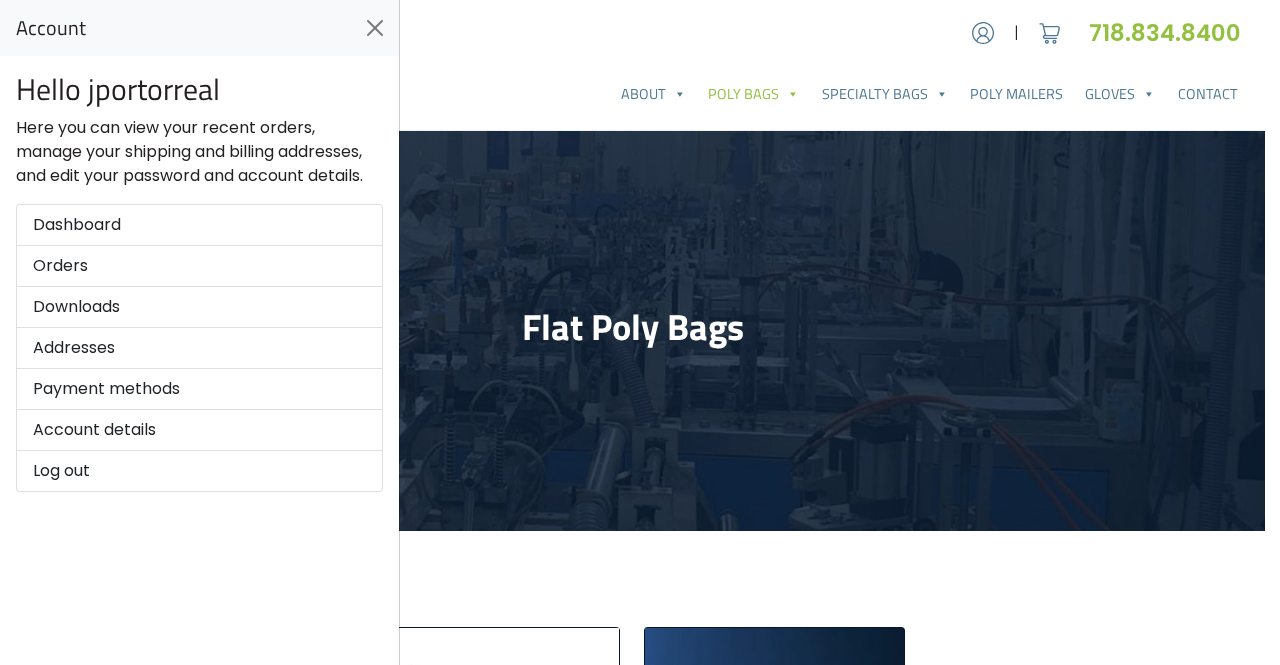 click at bounding box center (640, 332) 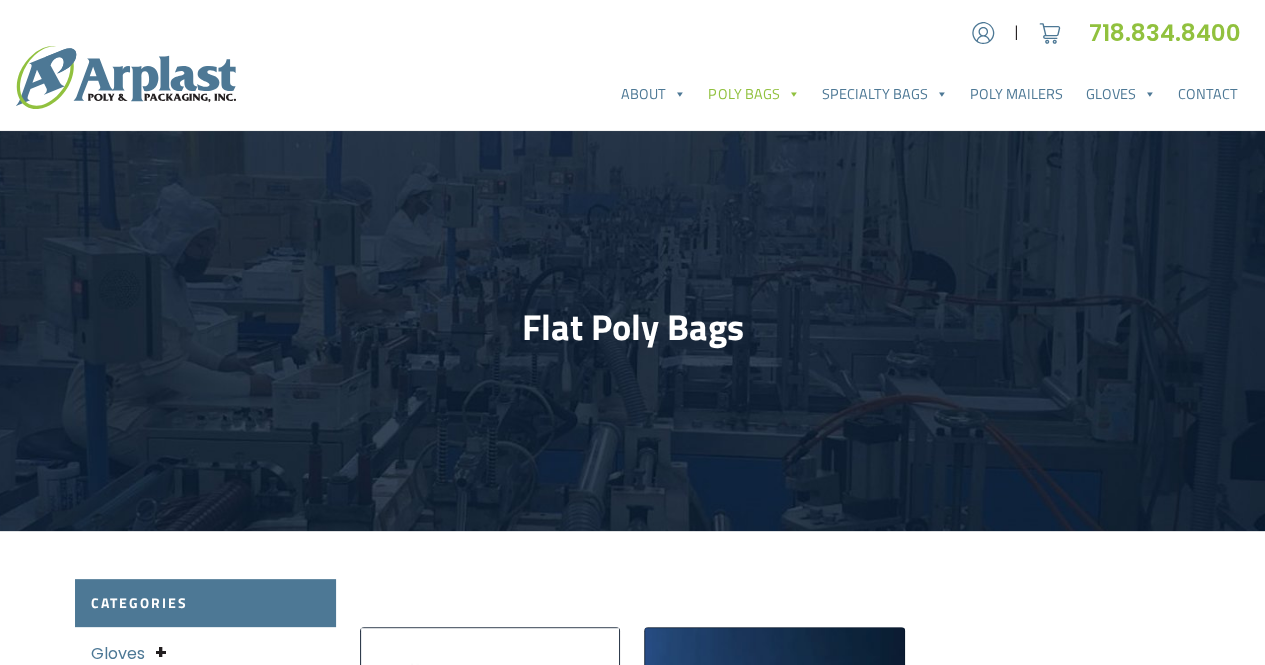 scroll, scrollTop: 200, scrollLeft: 0, axis: vertical 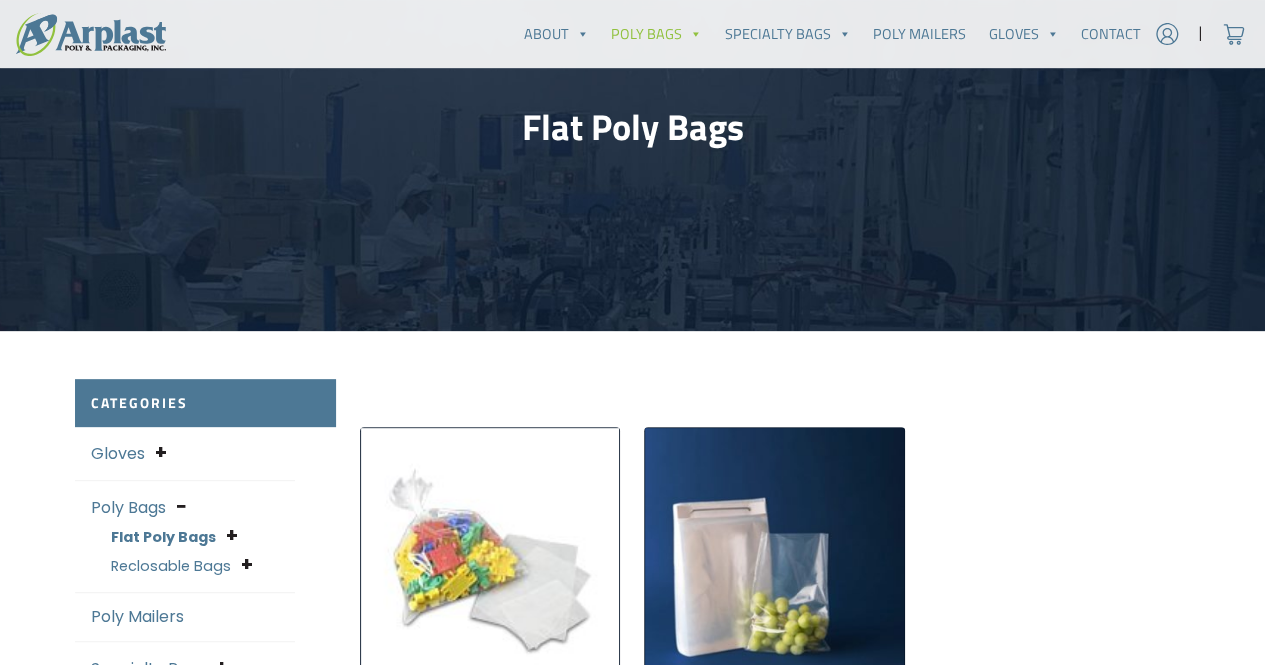 click on "Reclosable Bags" at bounding box center (171, 566) 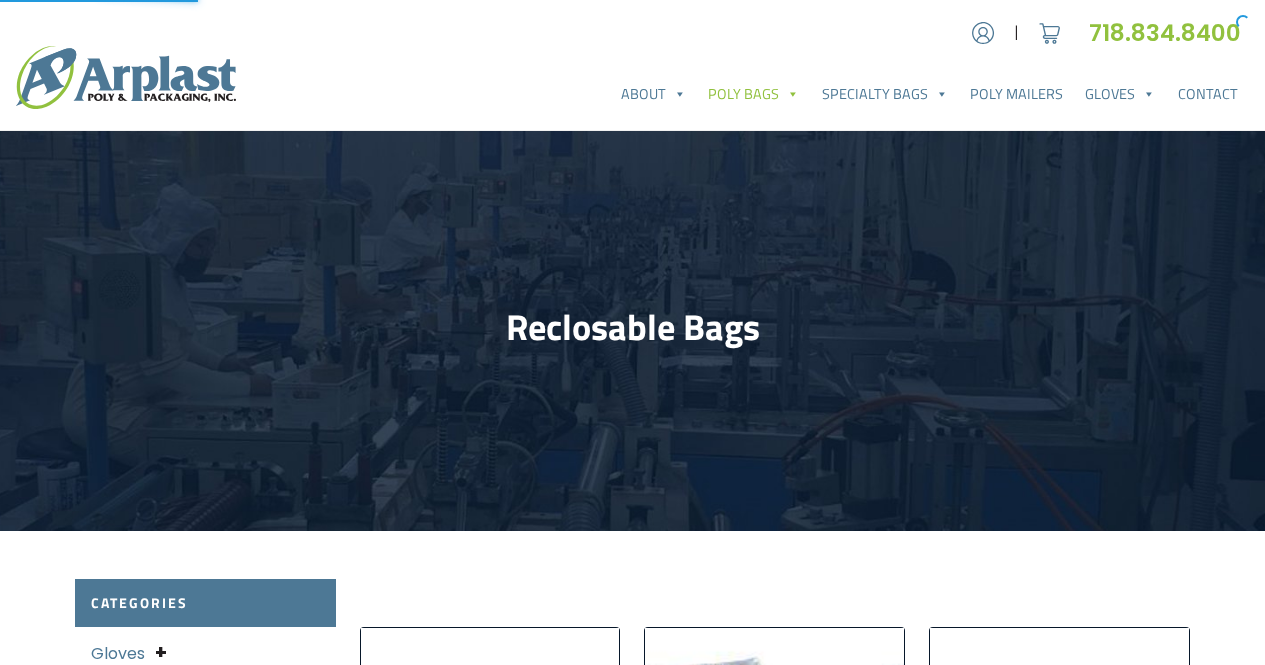 scroll, scrollTop: 0, scrollLeft: 0, axis: both 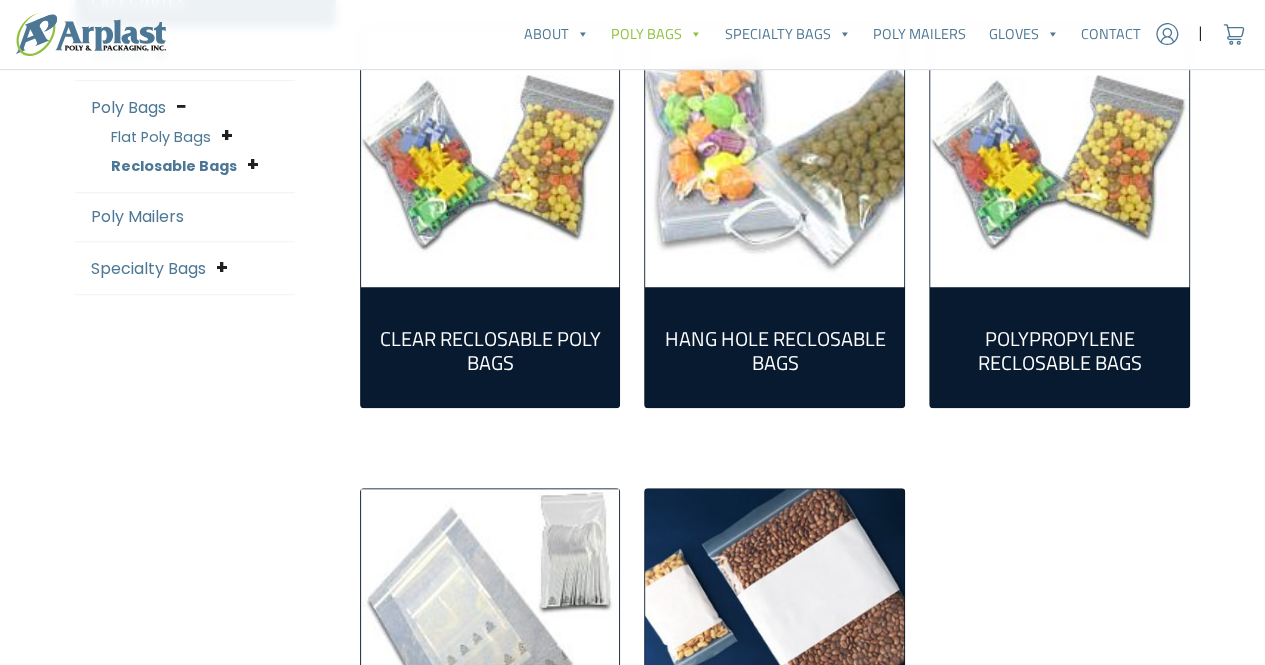 click on "Polypropylene Reclosable  Bags  (7)" at bounding box center (1059, 351) 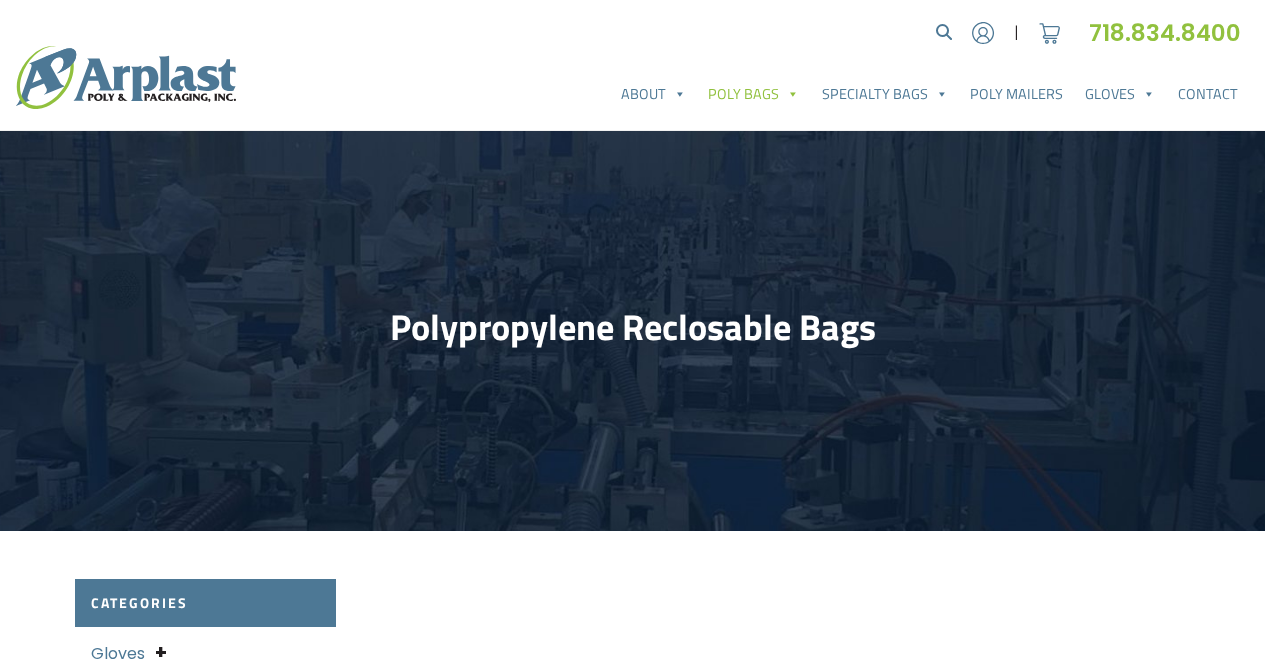 scroll, scrollTop: 0, scrollLeft: 0, axis: both 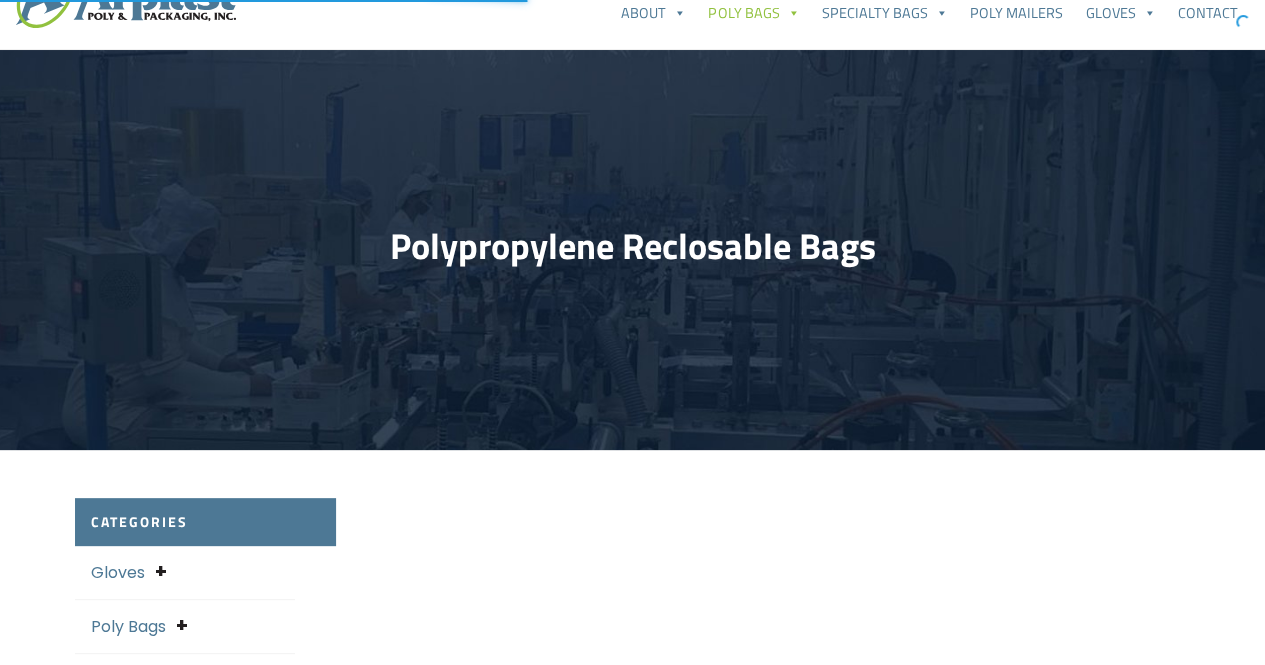 select on "25" 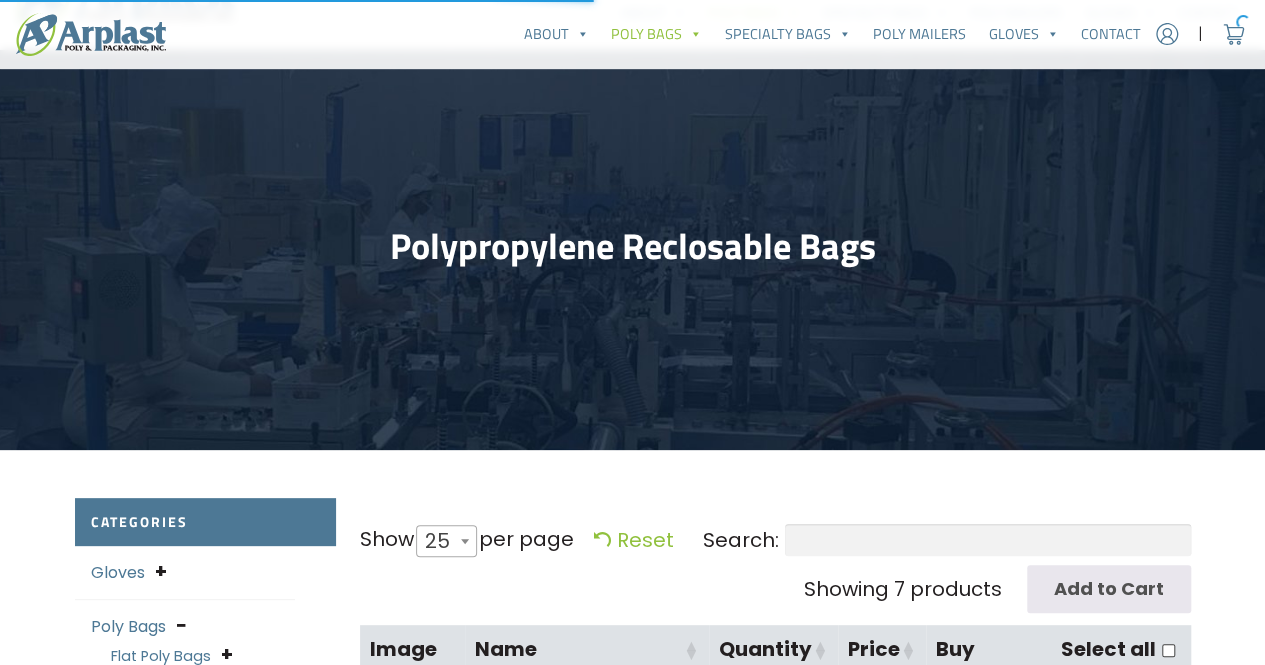 scroll, scrollTop: 500, scrollLeft: 0, axis: vertical 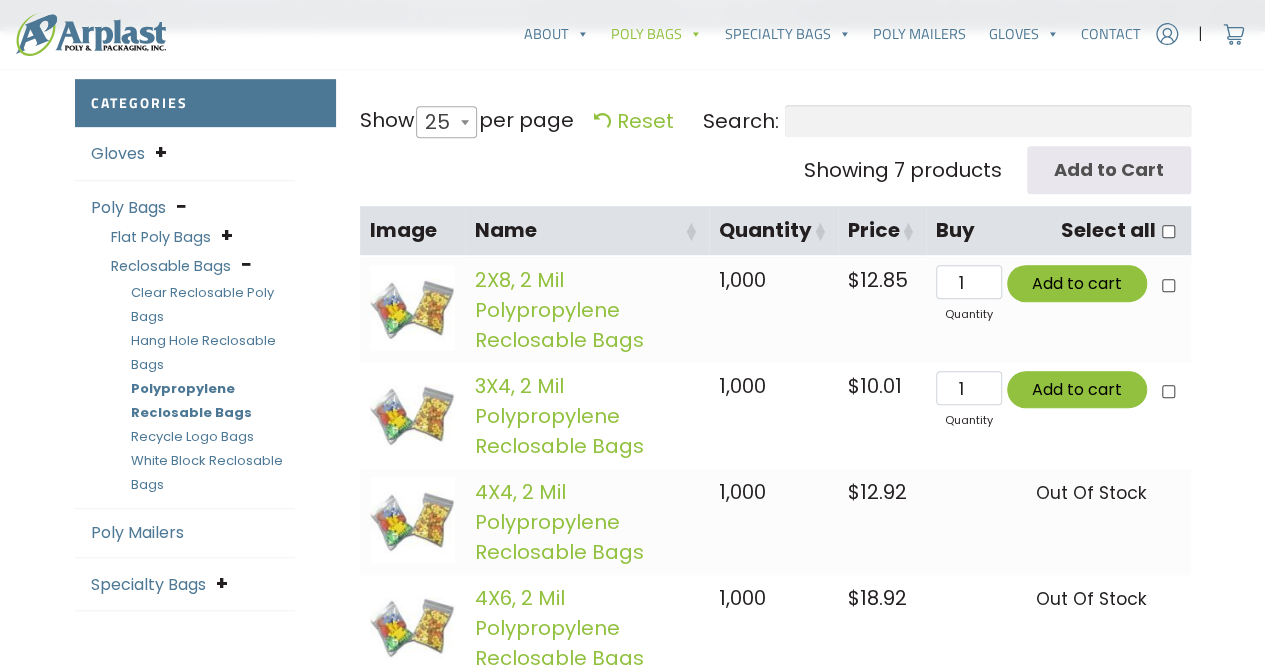 click 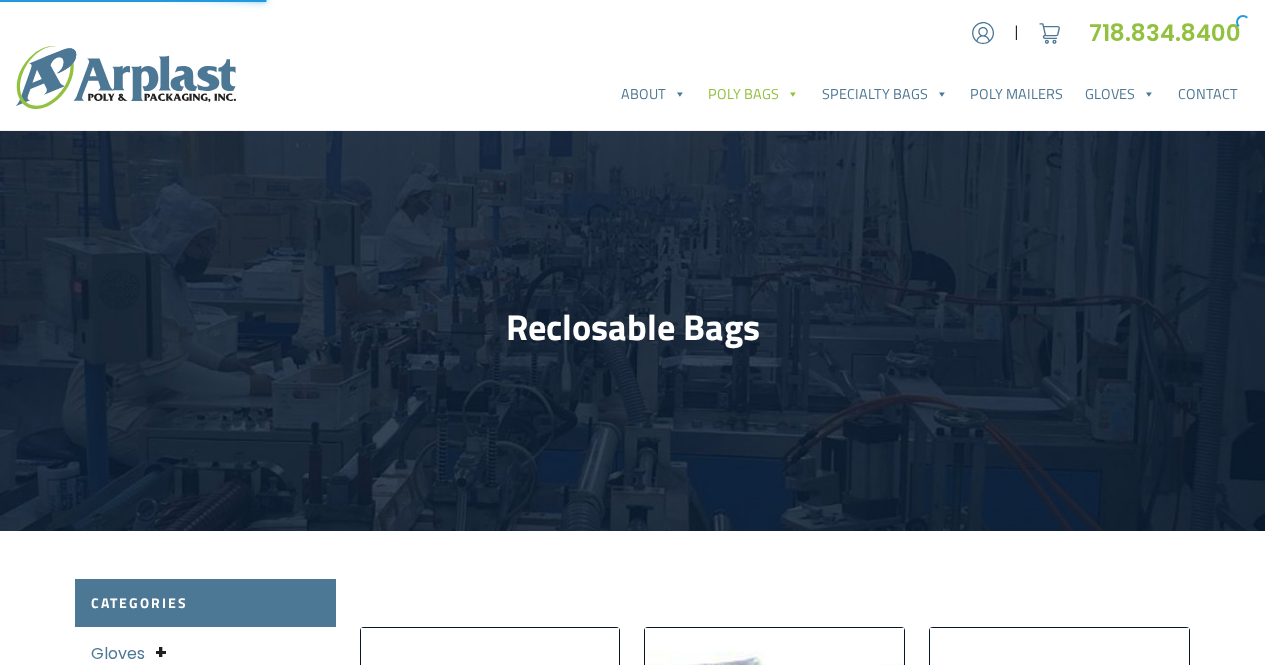 scroll, scrollTop: 600, scrollLeft: 0, axis: vertical 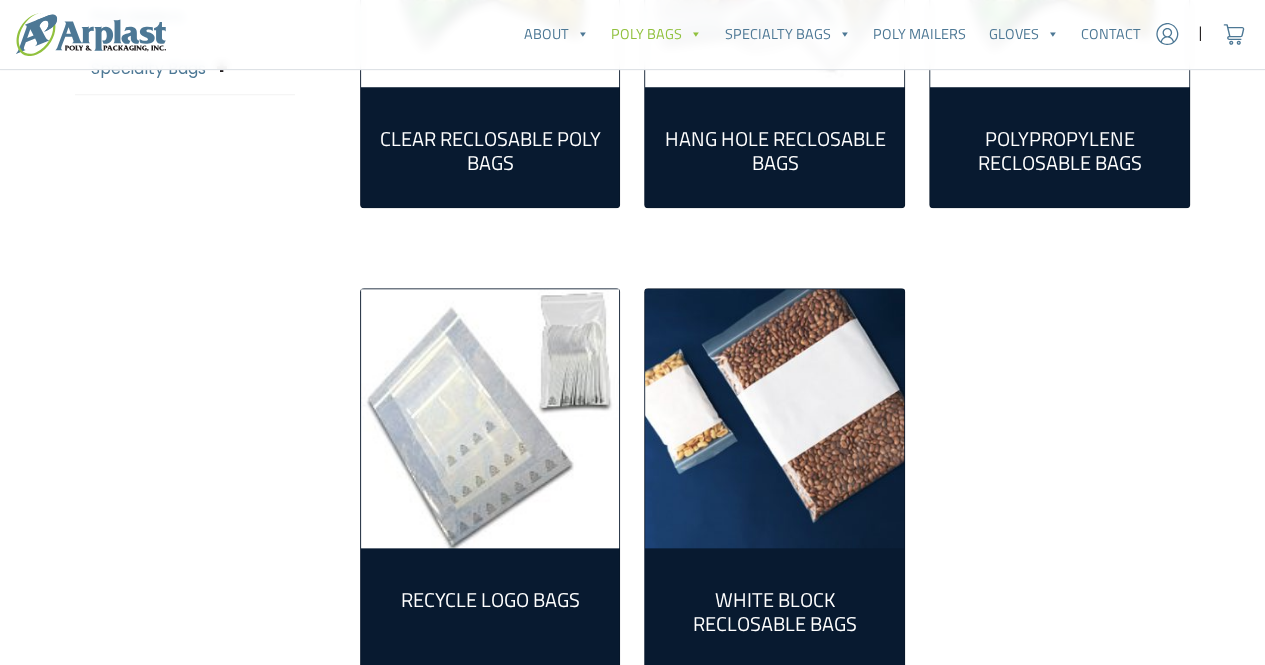 click at bounding box center [774, 418] 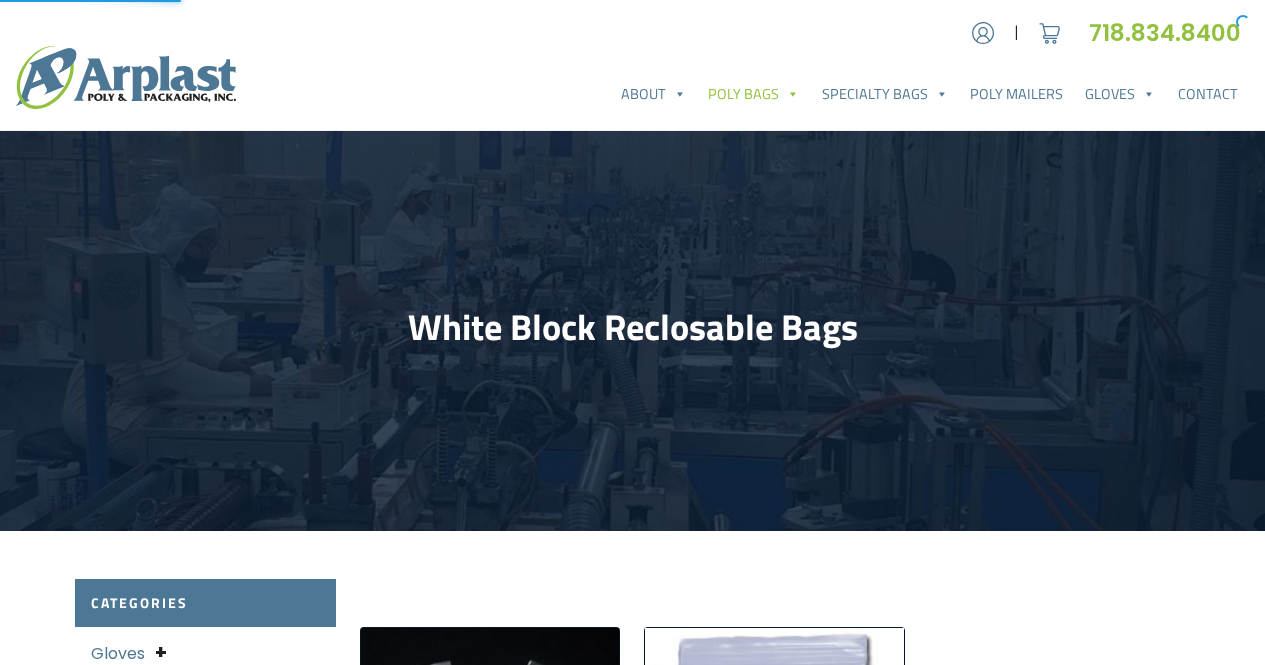 scroll, scrollTop: 0, scrollLeft: 0, axis: both 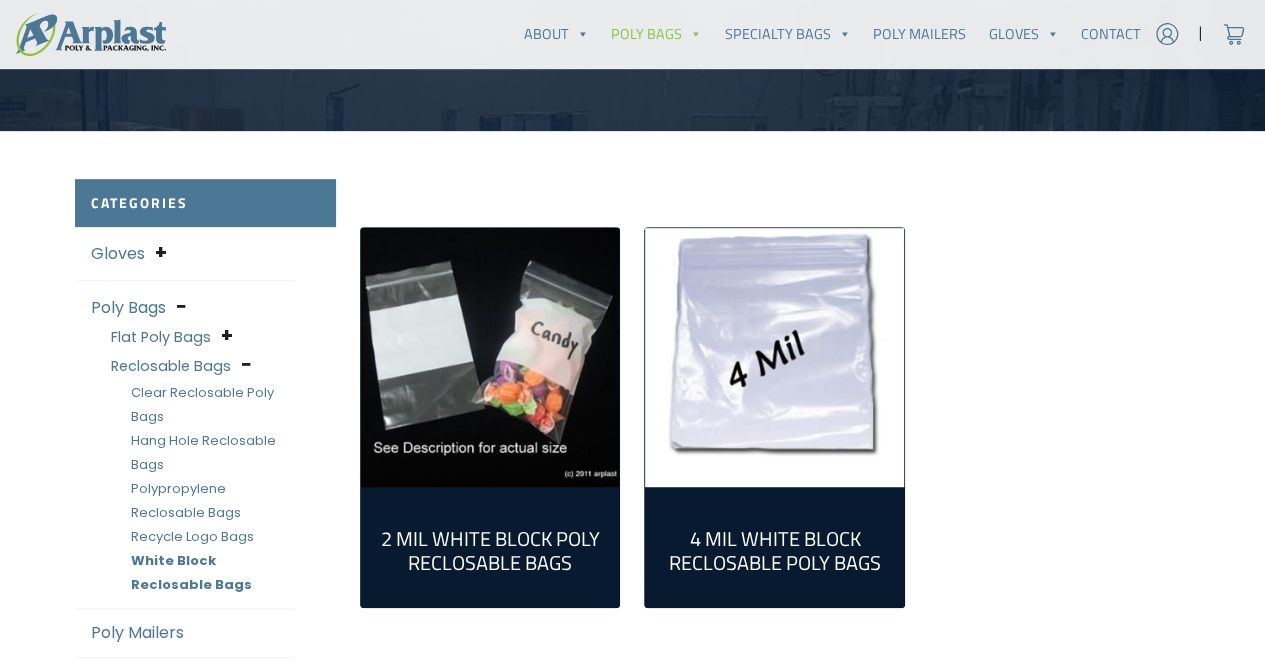 click on "4 Mil White Block Reclosable Poly Bags  (9)" at bounding box center [774, 551] 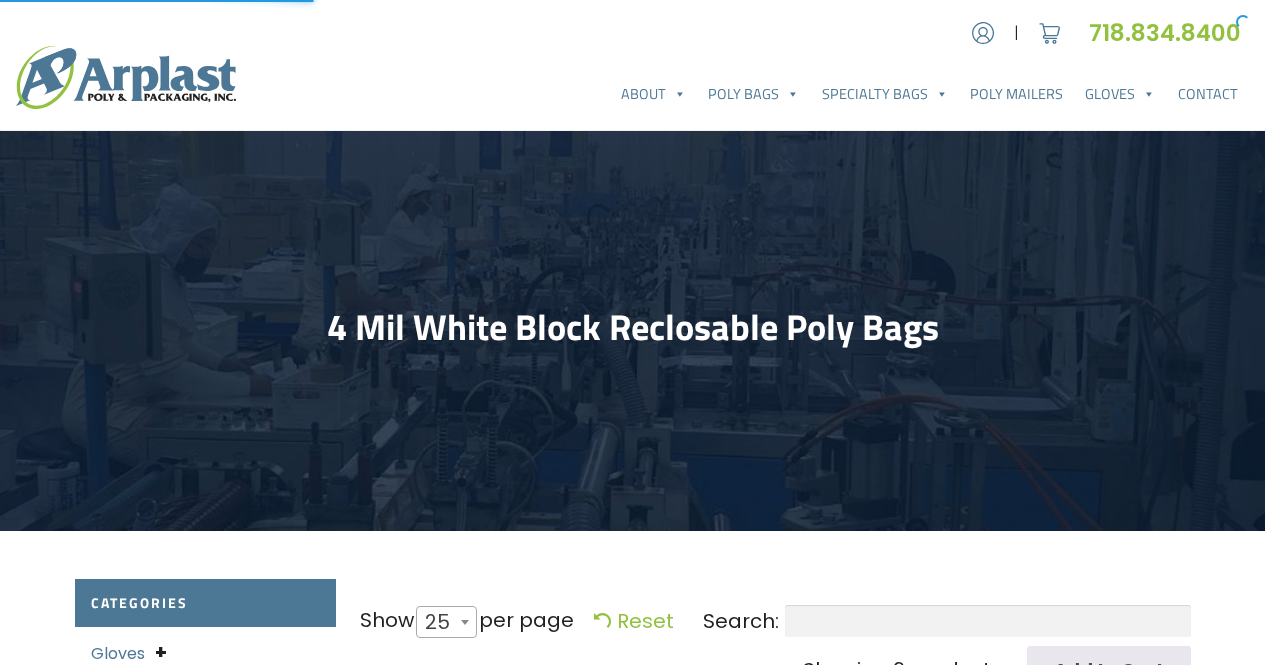 select on "25" 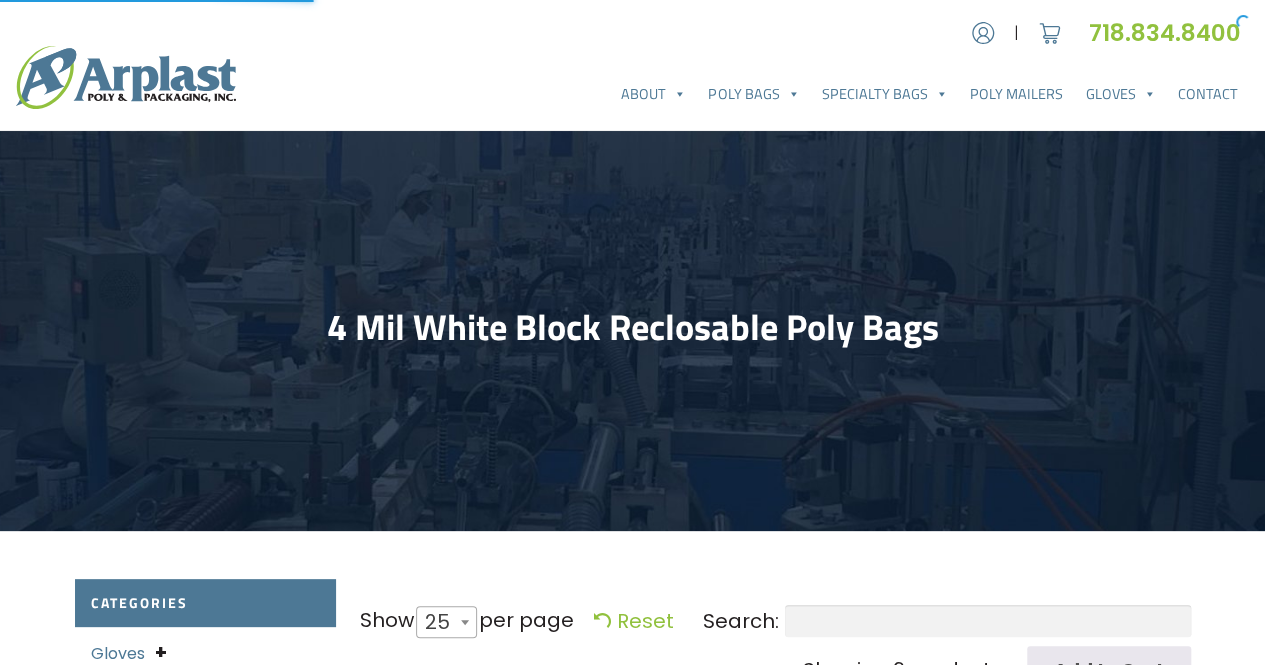 scroll, scrollTop: 0, scrollLeft: 0, axis: both 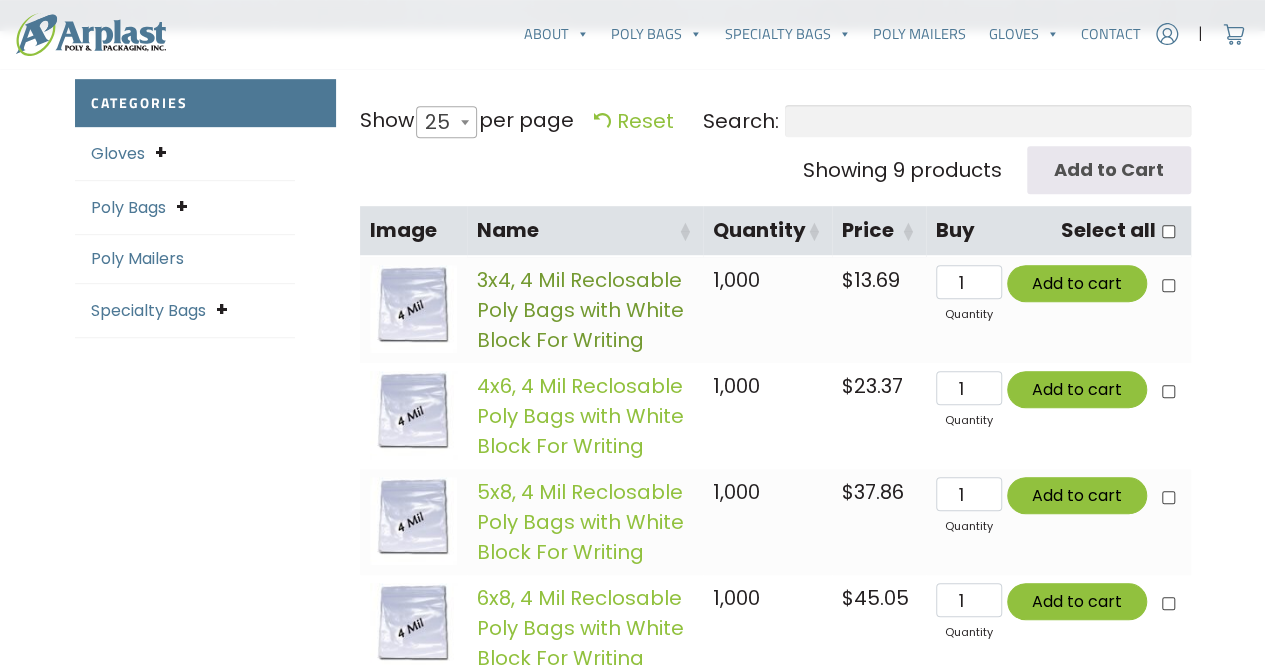 click on "3x4, 4 Mil Reclosable Poly Bags with White Block For Writing" 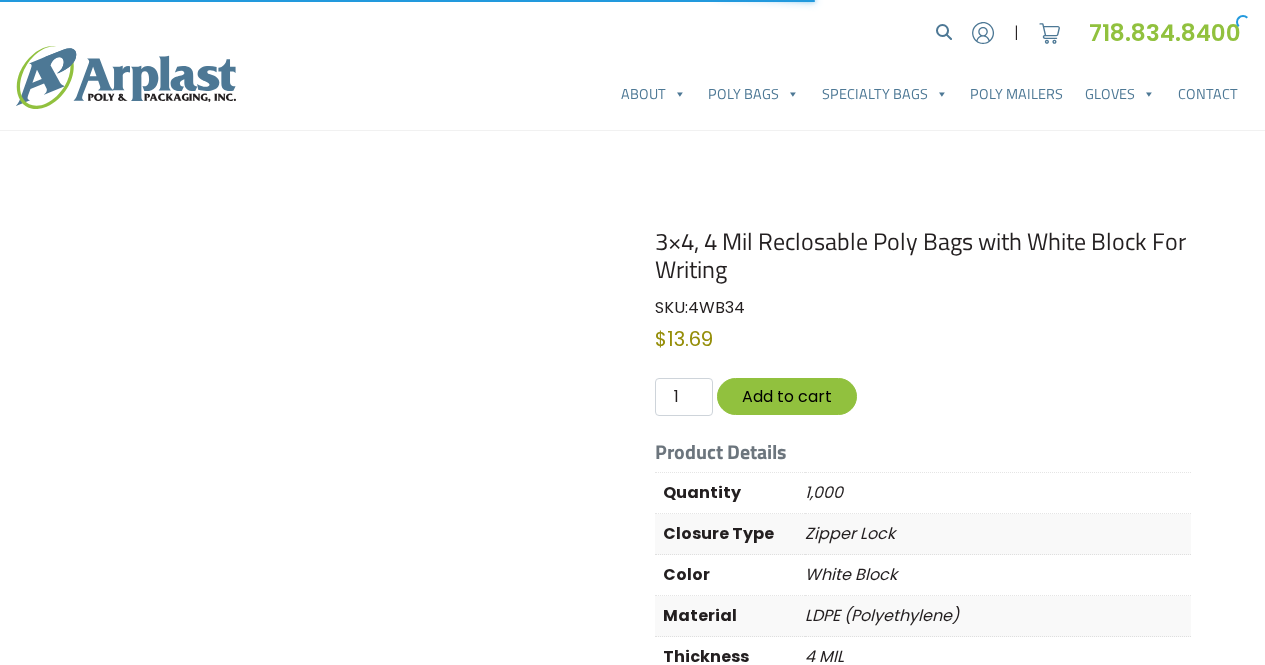 scroll, scrollTop: 0, scrollLeft: 0, axis: both 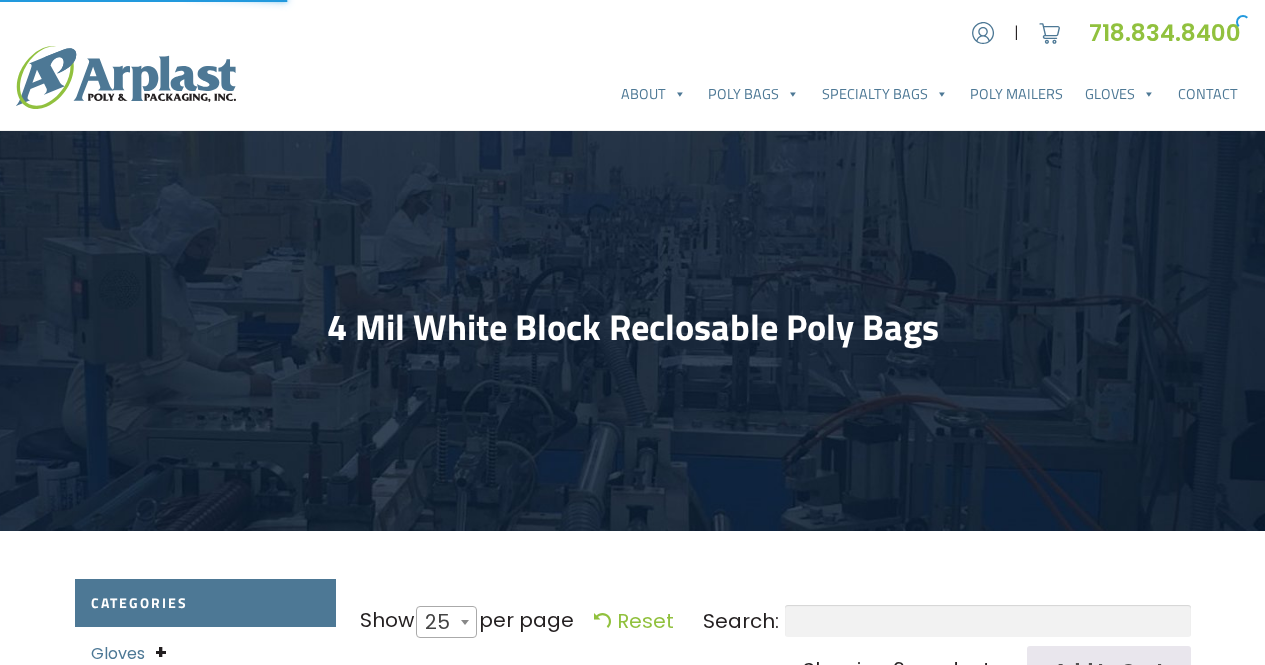 select on "25" 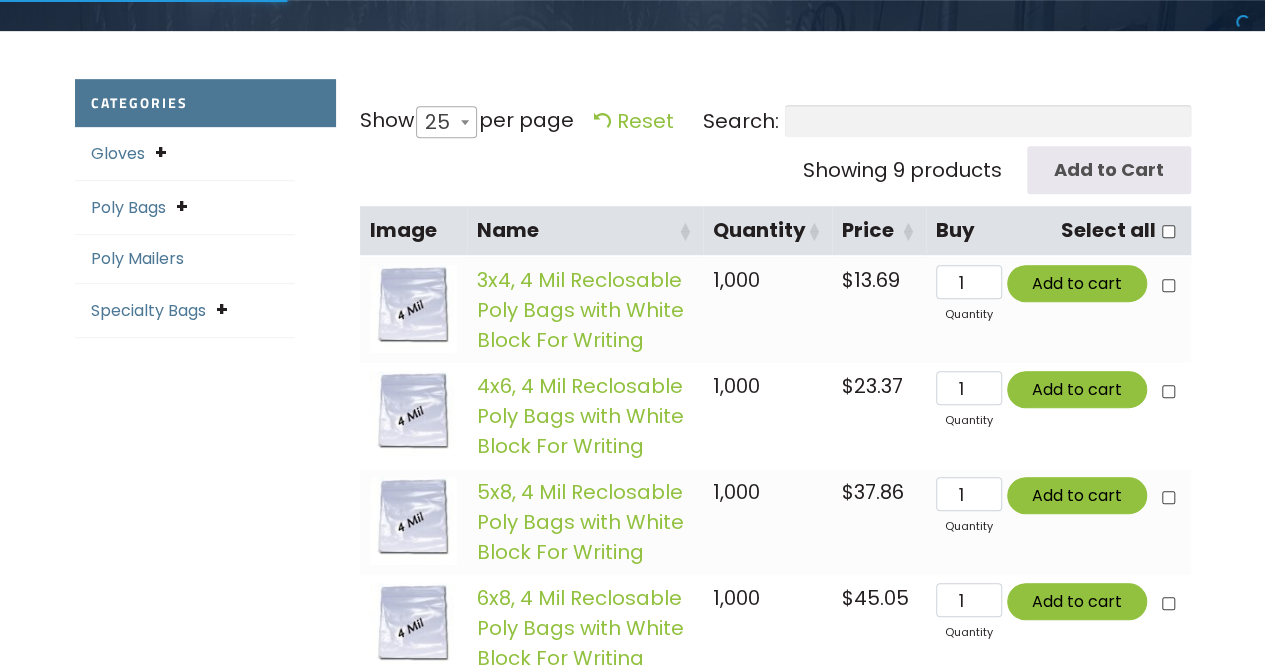 scroll, scrollTop: 0, scrollLeft: 0, axis: both 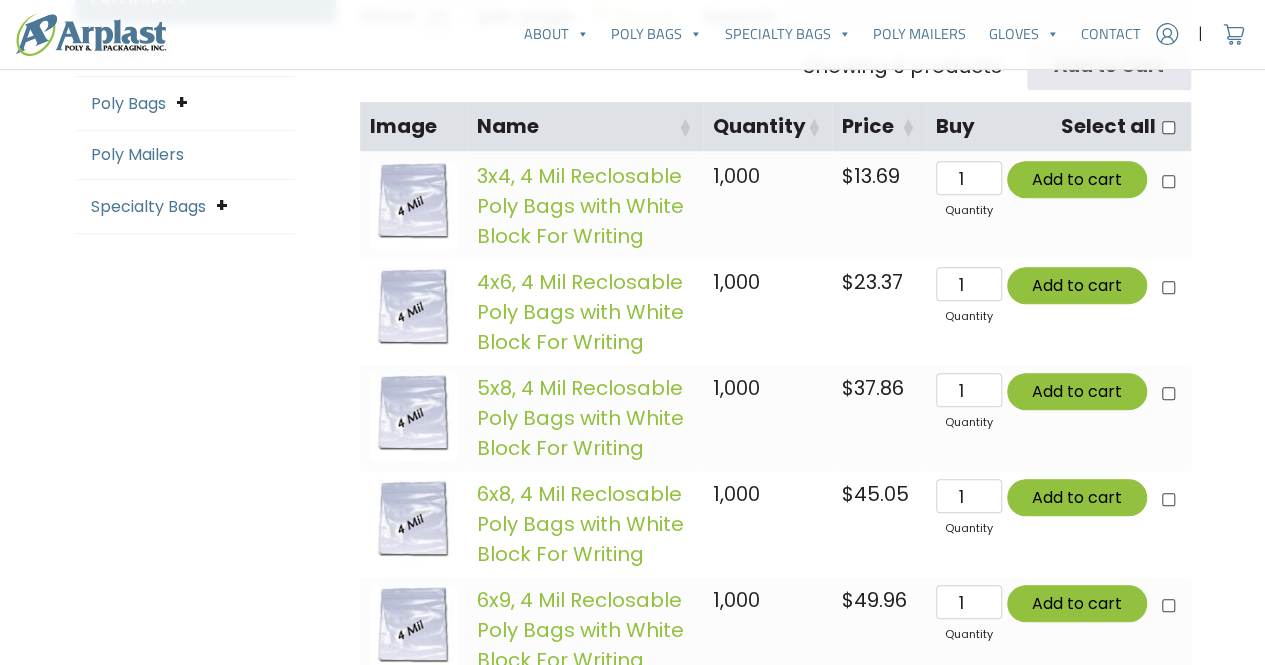click 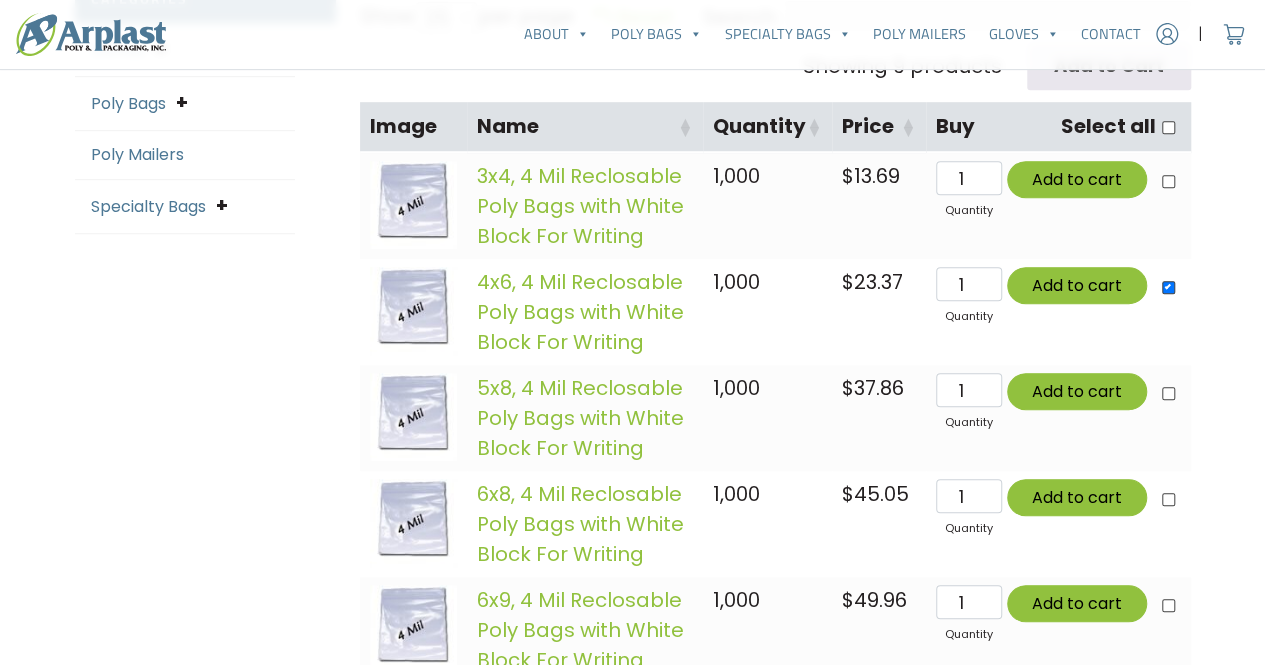 type on "Add 1 item for $23.37" 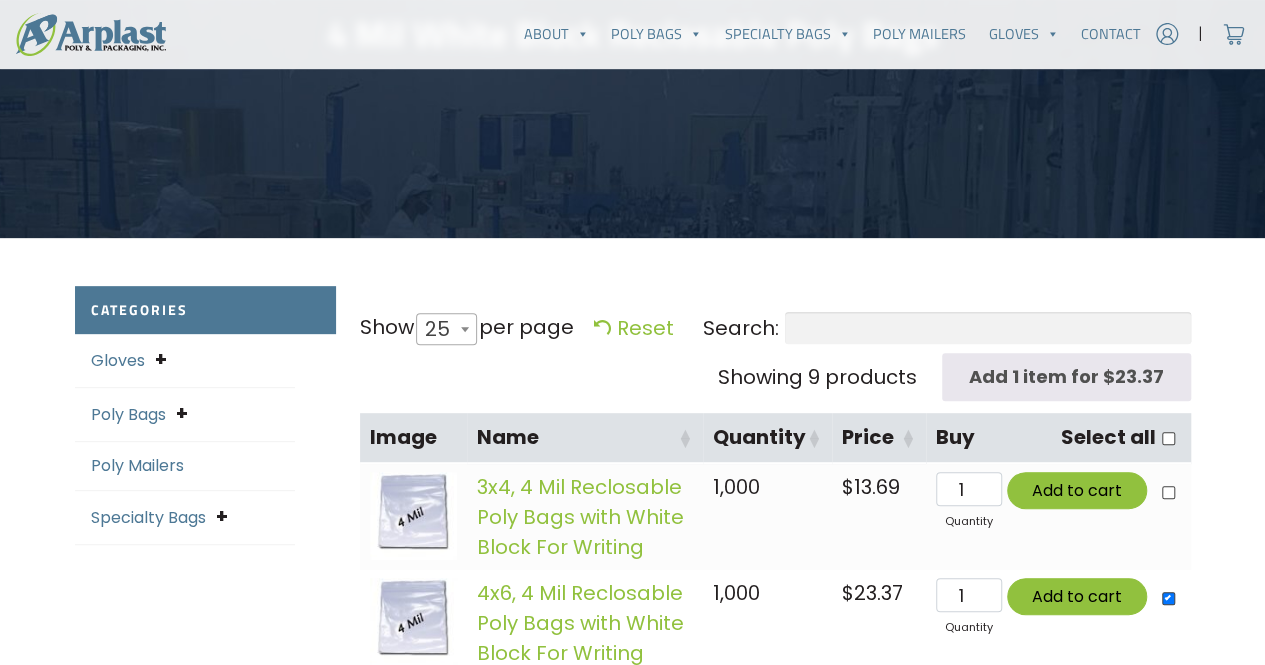 scroll, scrollTop: 312, scrollLeft: 0, axis: vertical 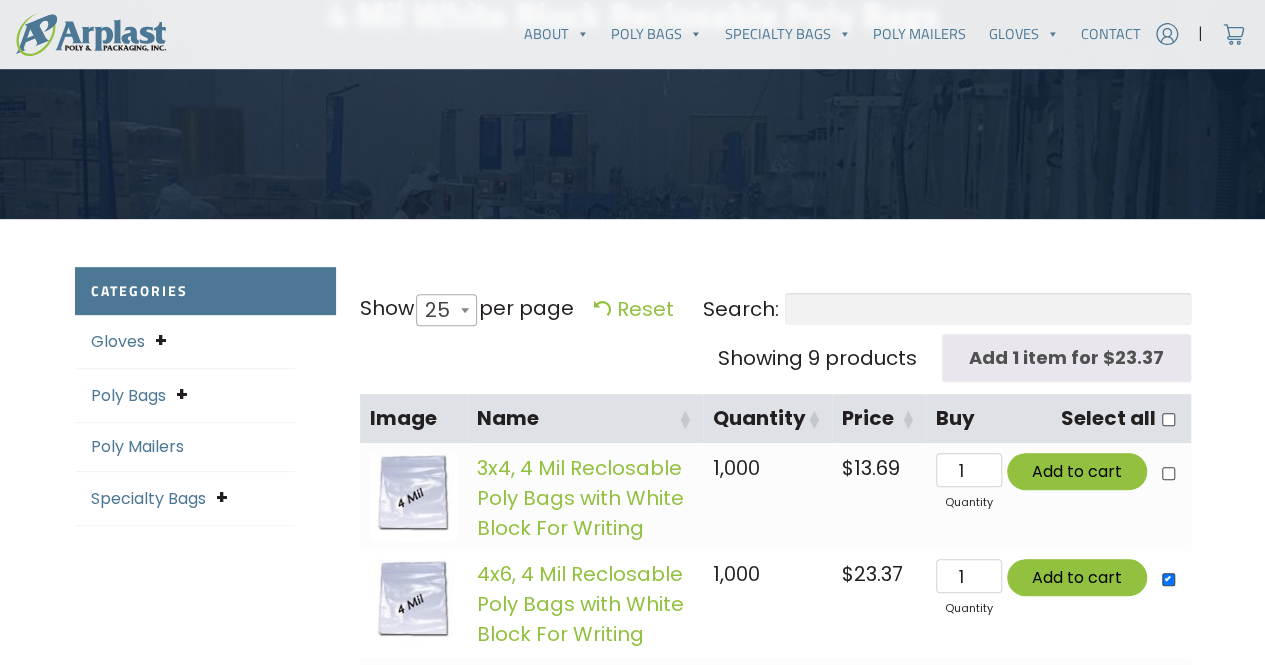 click on "Search:" at bounding box center (988, 309) 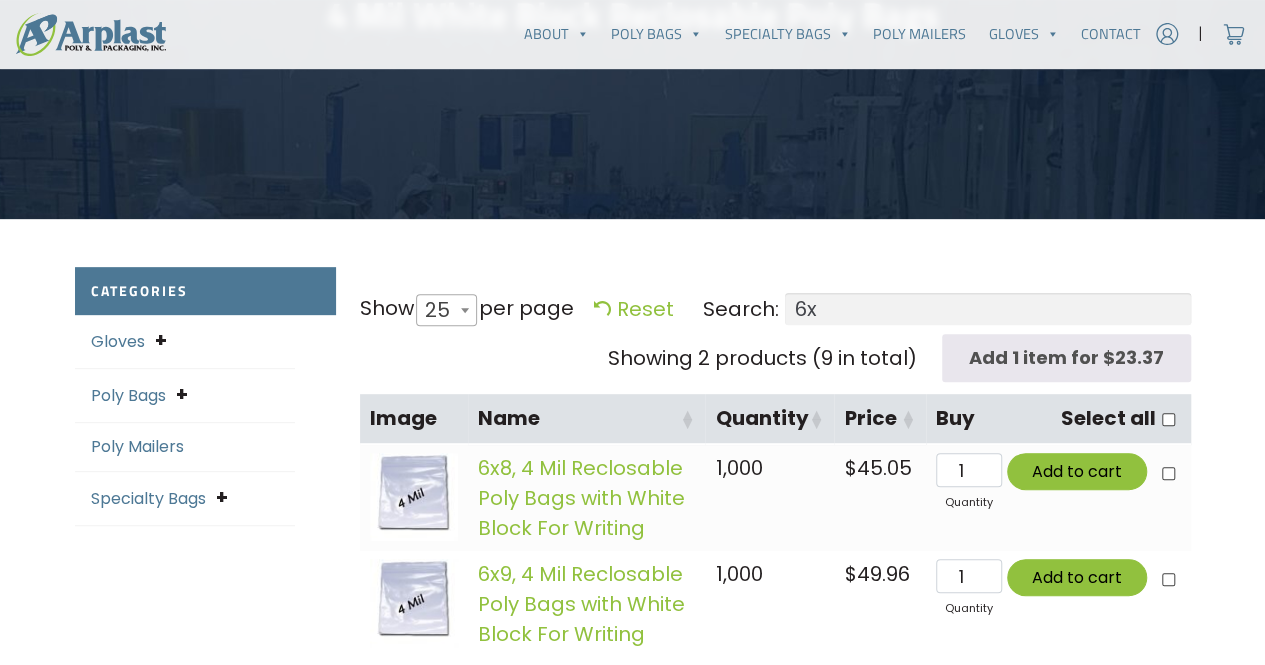 type on "6" 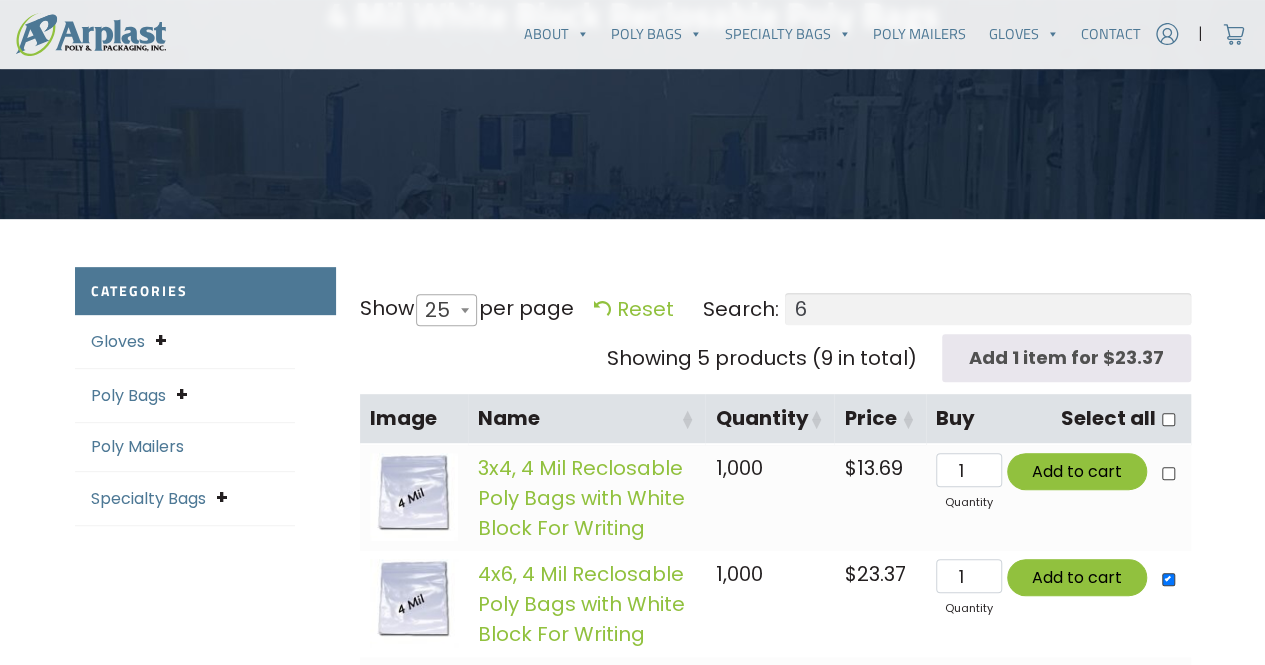 type 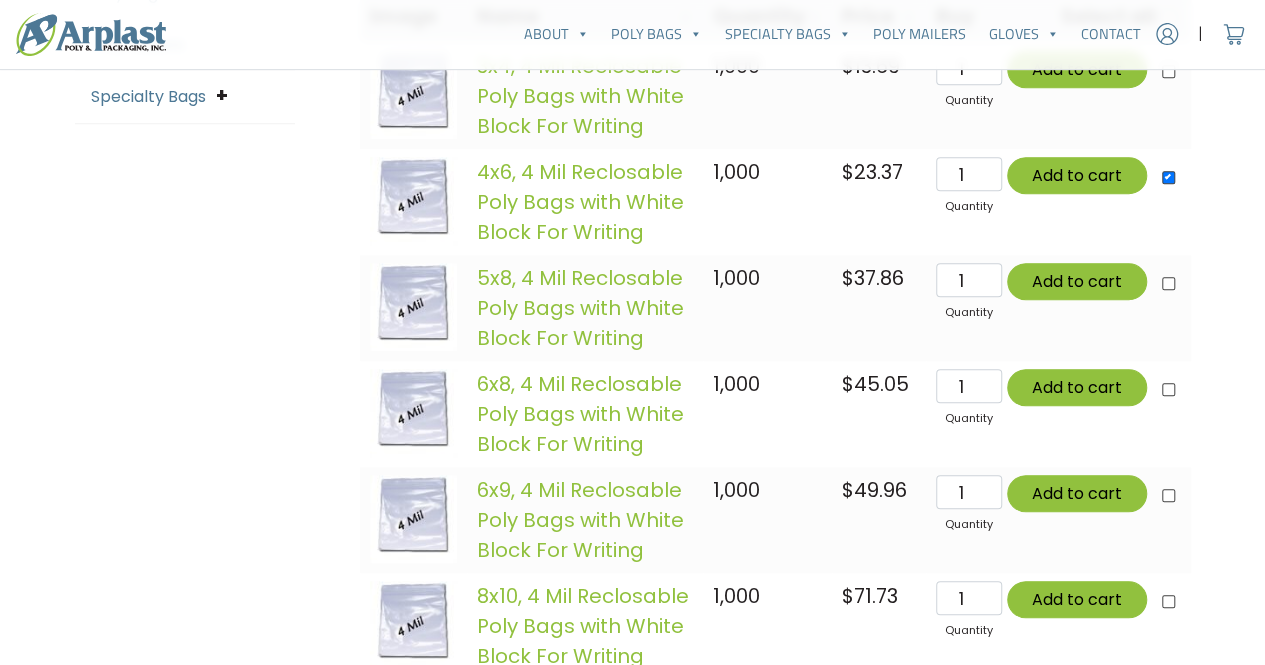 scroll, scrollTop: 718, scrollLeft: 0, axis: vertical 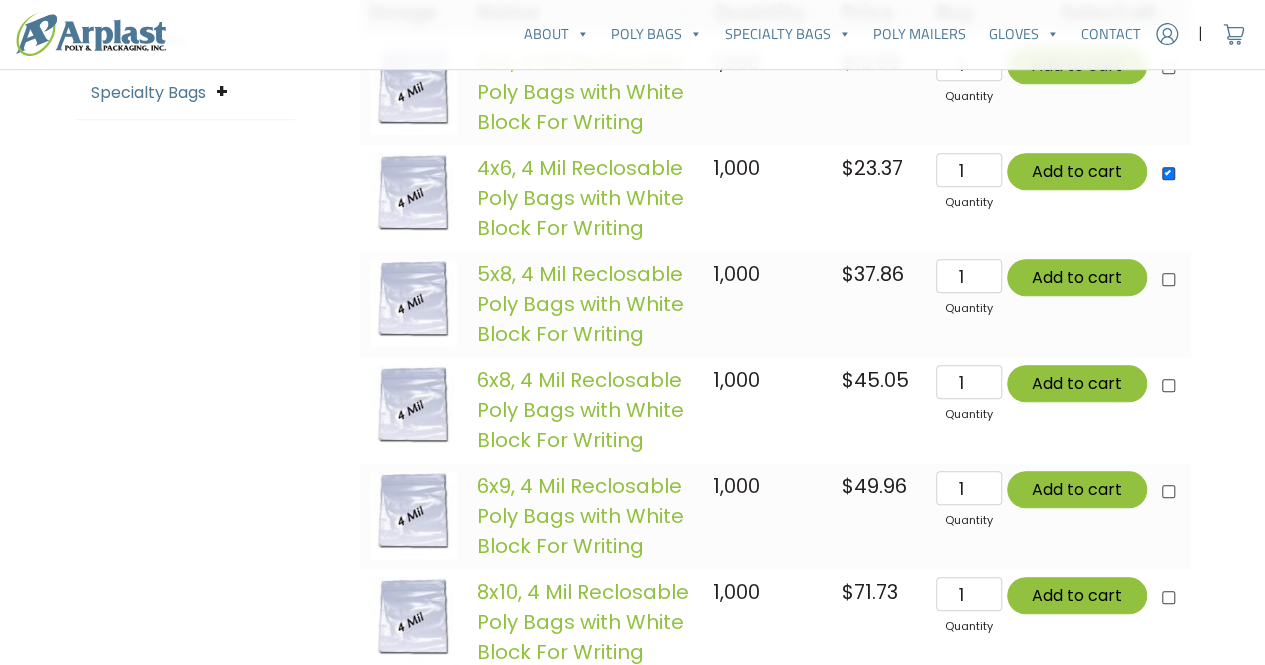 click on "$ 37.86" 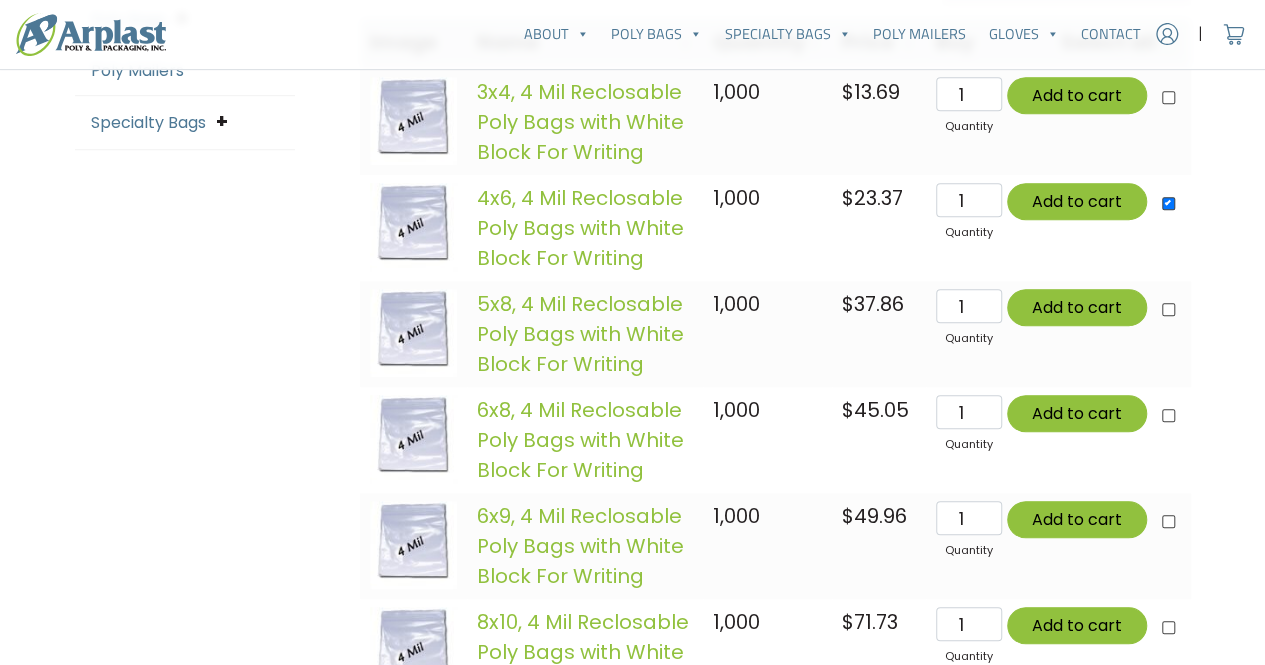 scroll, scrollTop: 689, scrollLeft: 0, axis: vertical 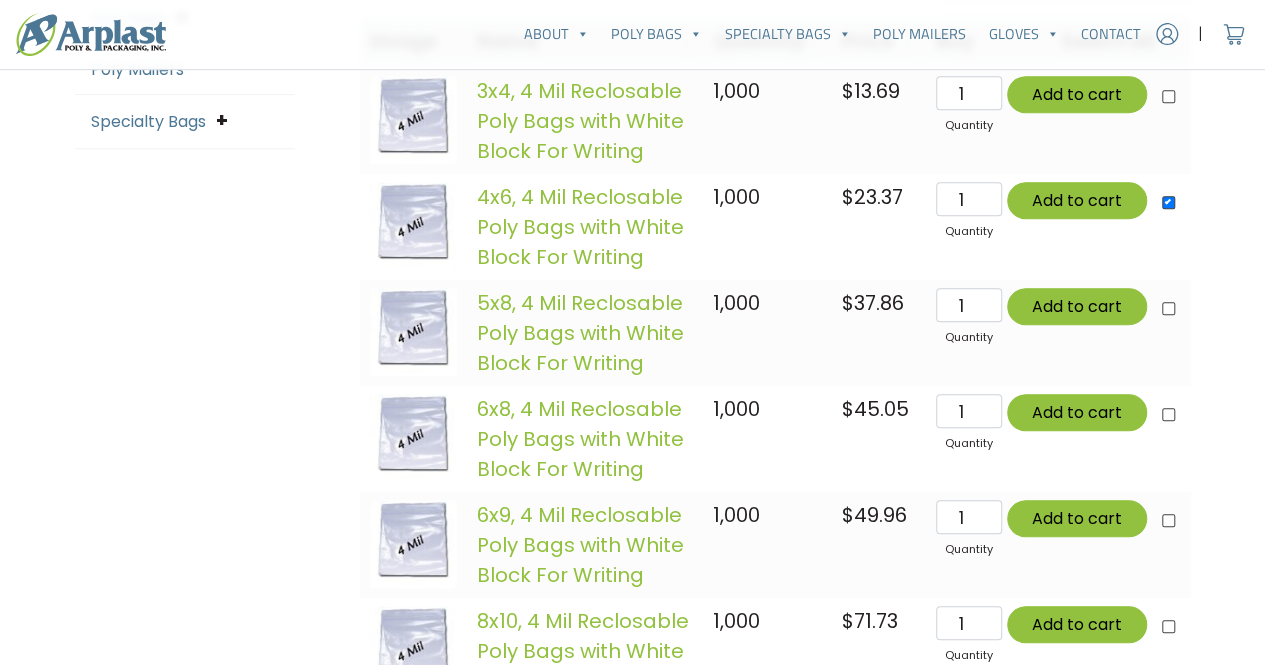click 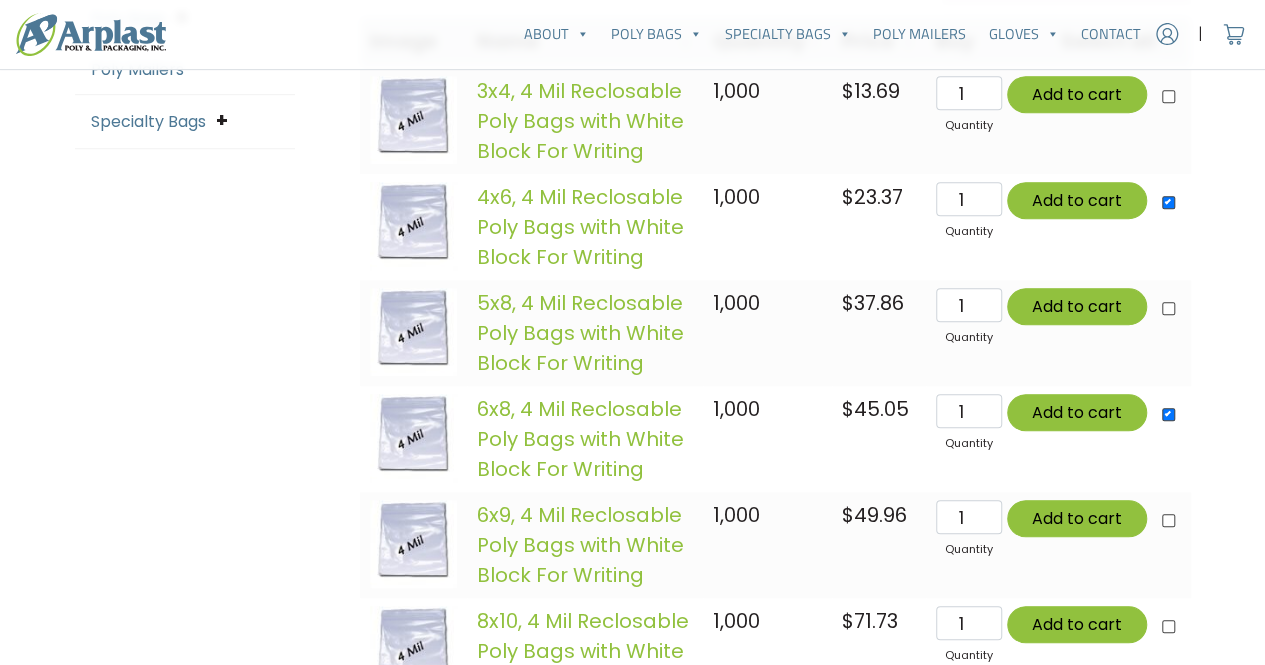 type on "Add 2 items for $68.42" 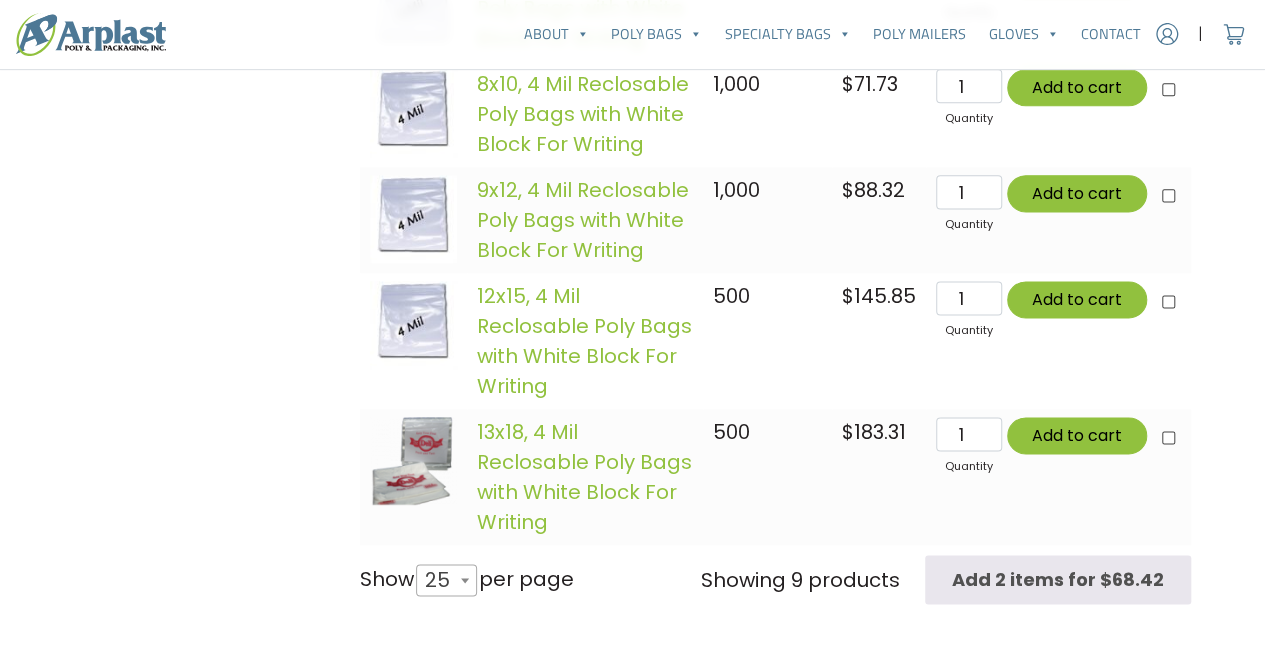 scroll, scrollTop: 1225, scrollLeft: 0, axis: vertical 